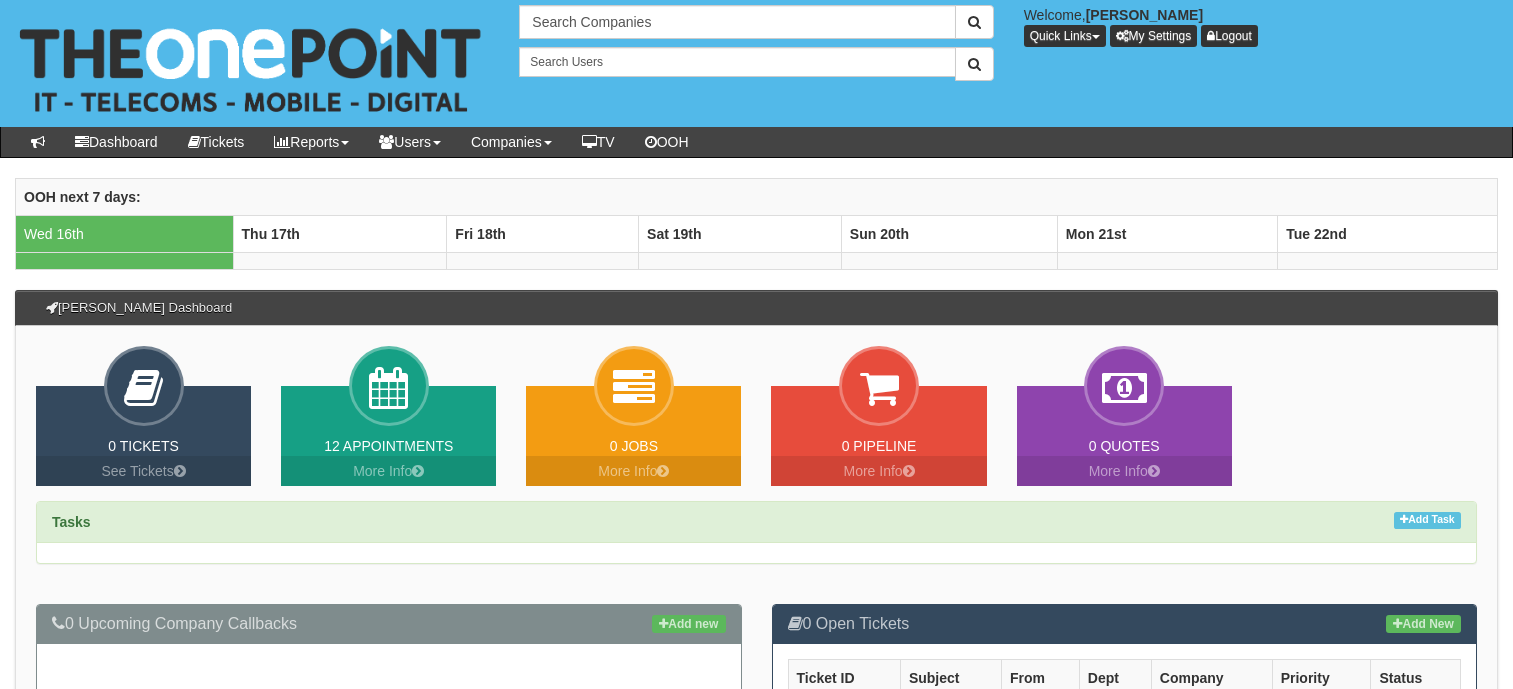 scroll, scrollTop: 0, scrollLeft: 0, axis: both 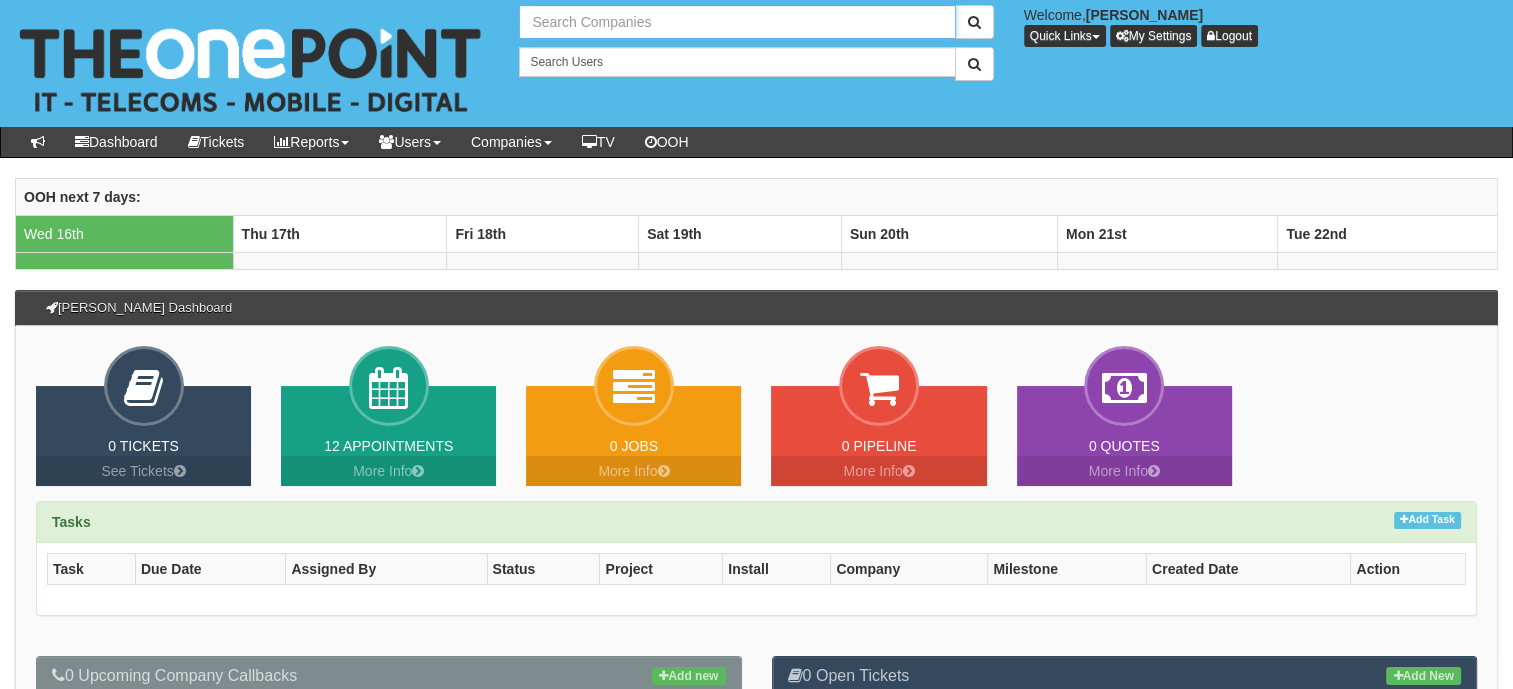 click at bounding box center [737, 22] 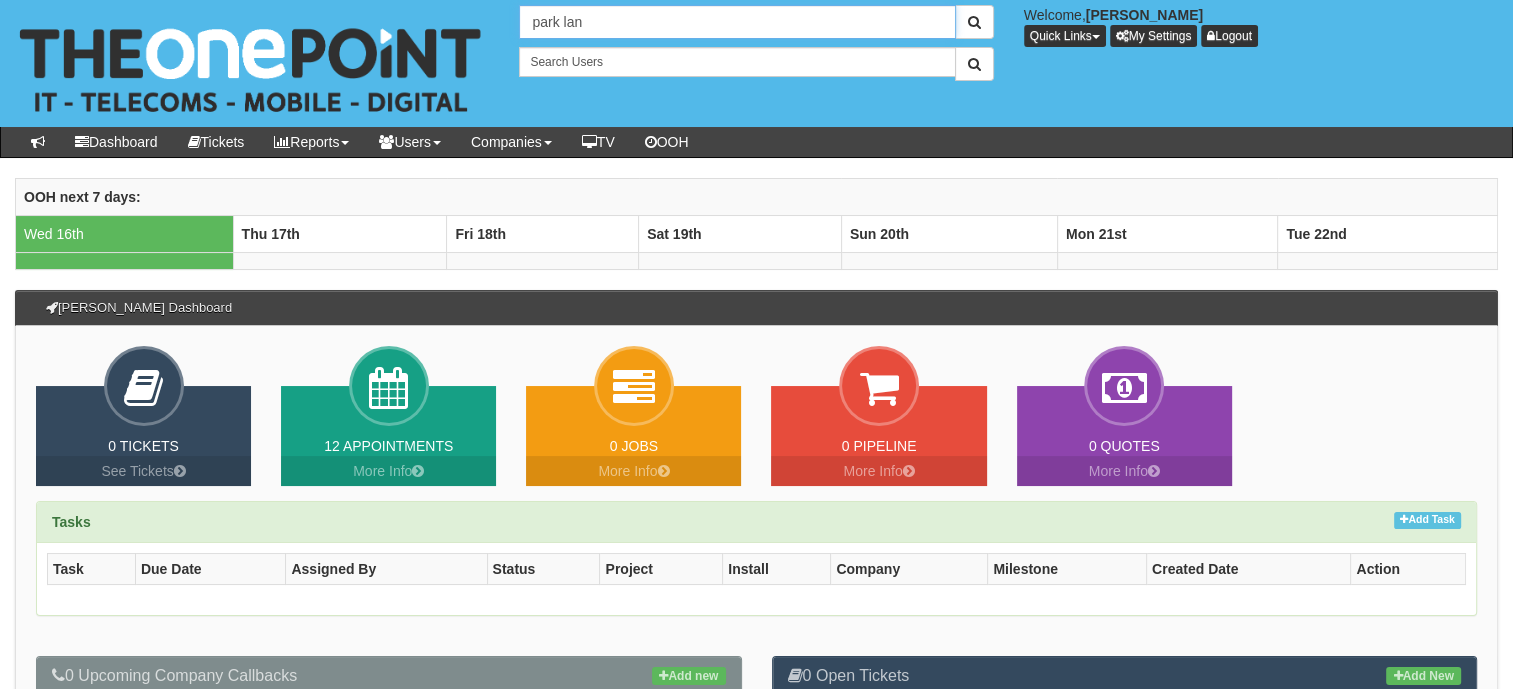 drag, startPoint x: 630, startPoint y: 22, endPoint x: 337, endPoint y: -4, distance: 294.15134 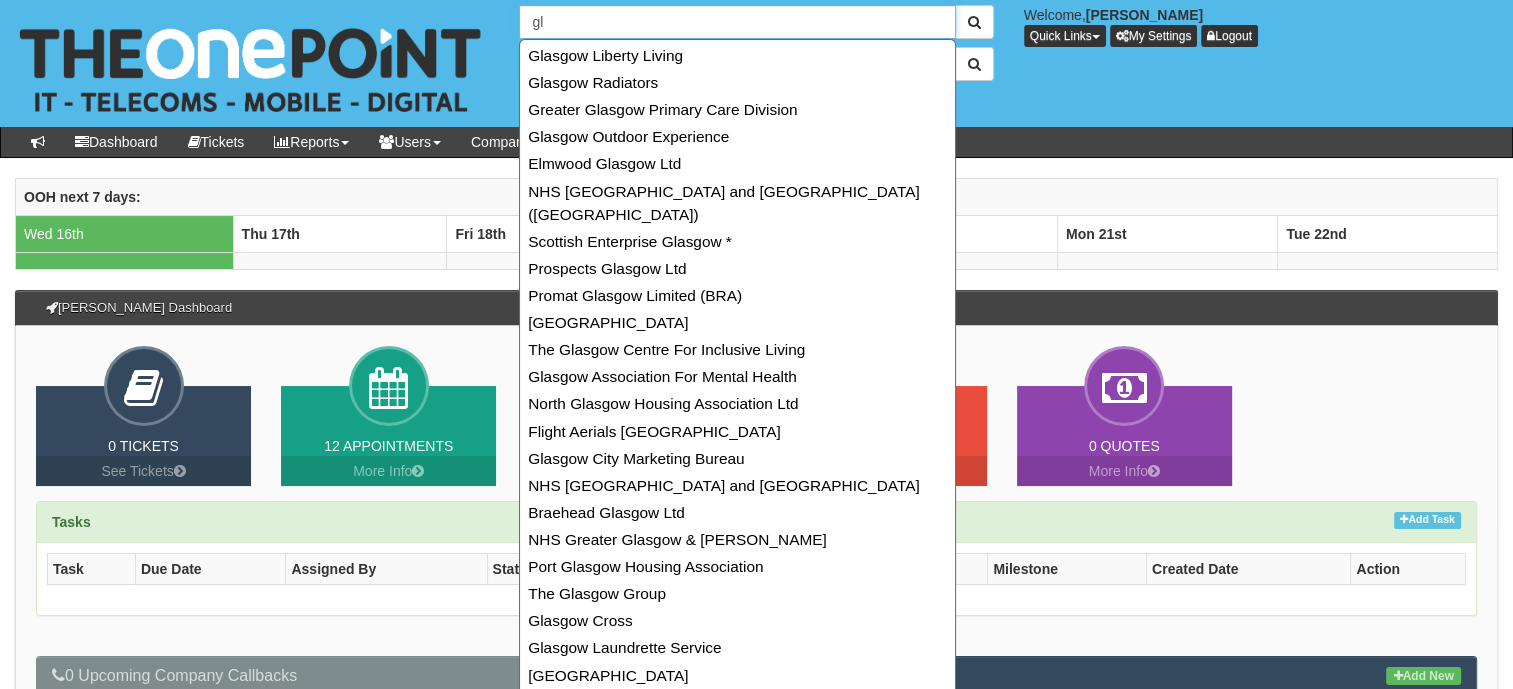 type on "g" 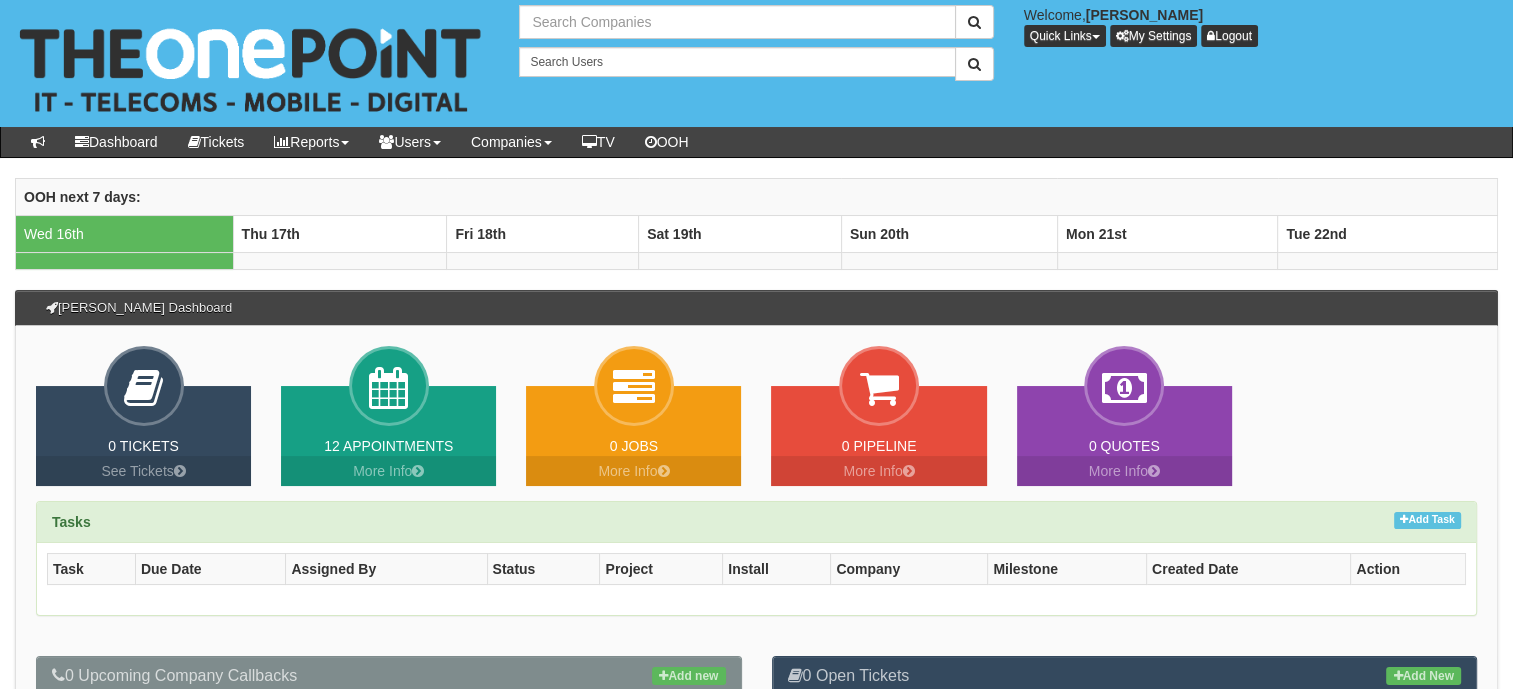 type on "Search Companies" 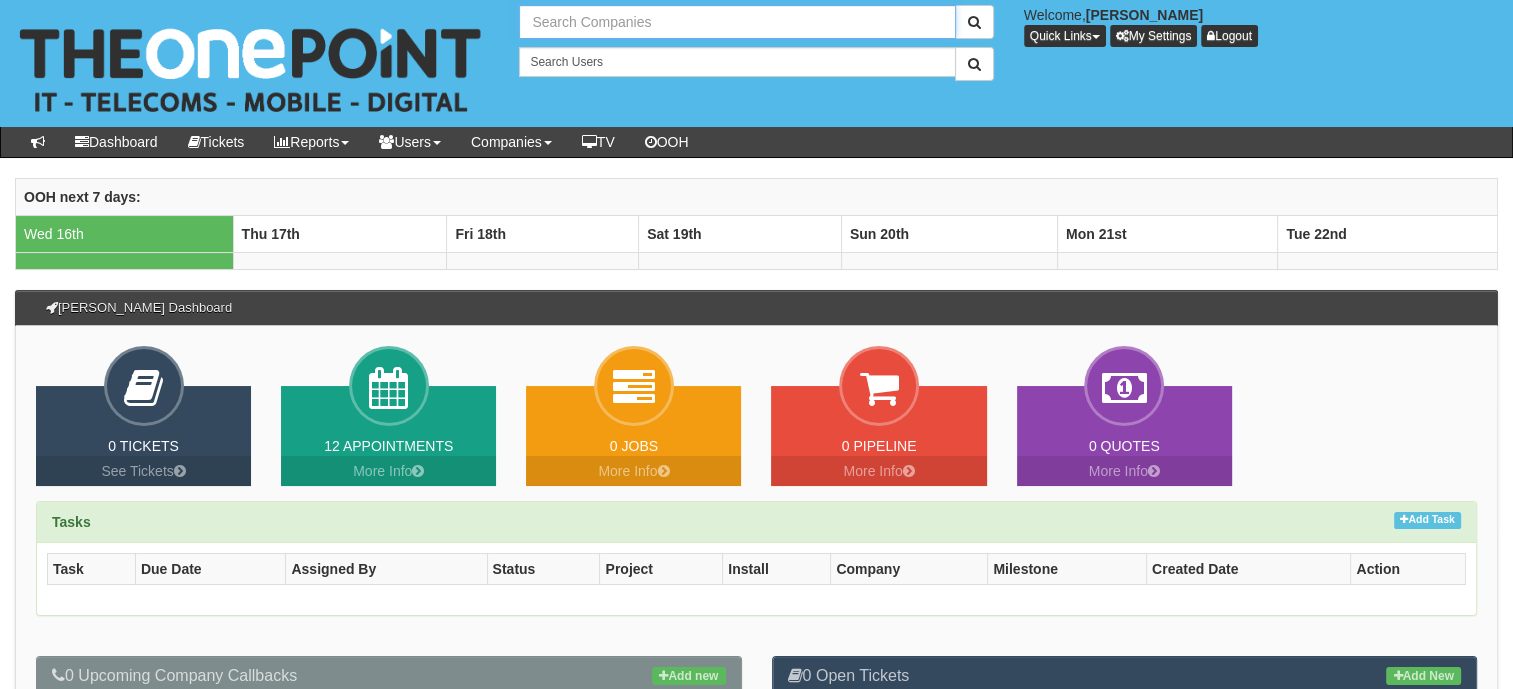 click at bounding box center [737, 22] 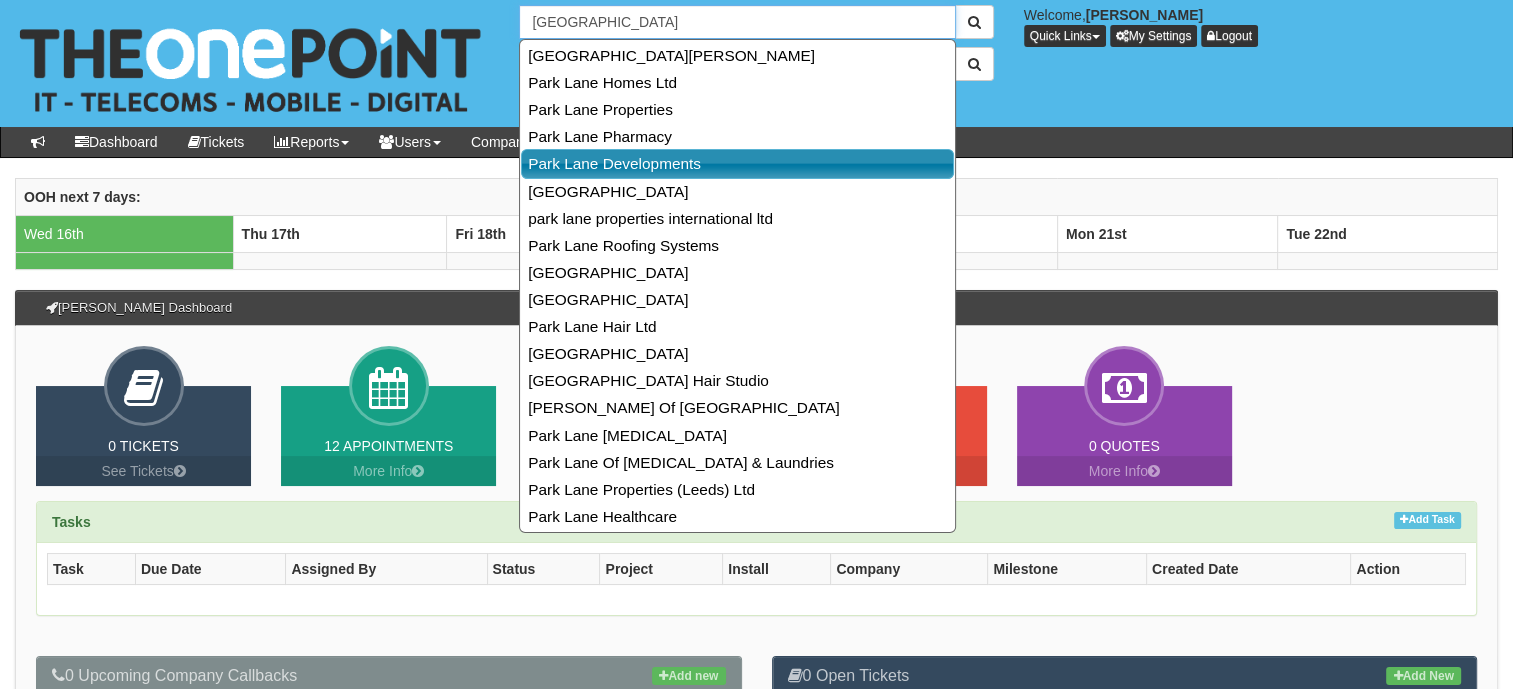 scroll, scrollTop: 400, scrollLeft: 0, axis: vertical 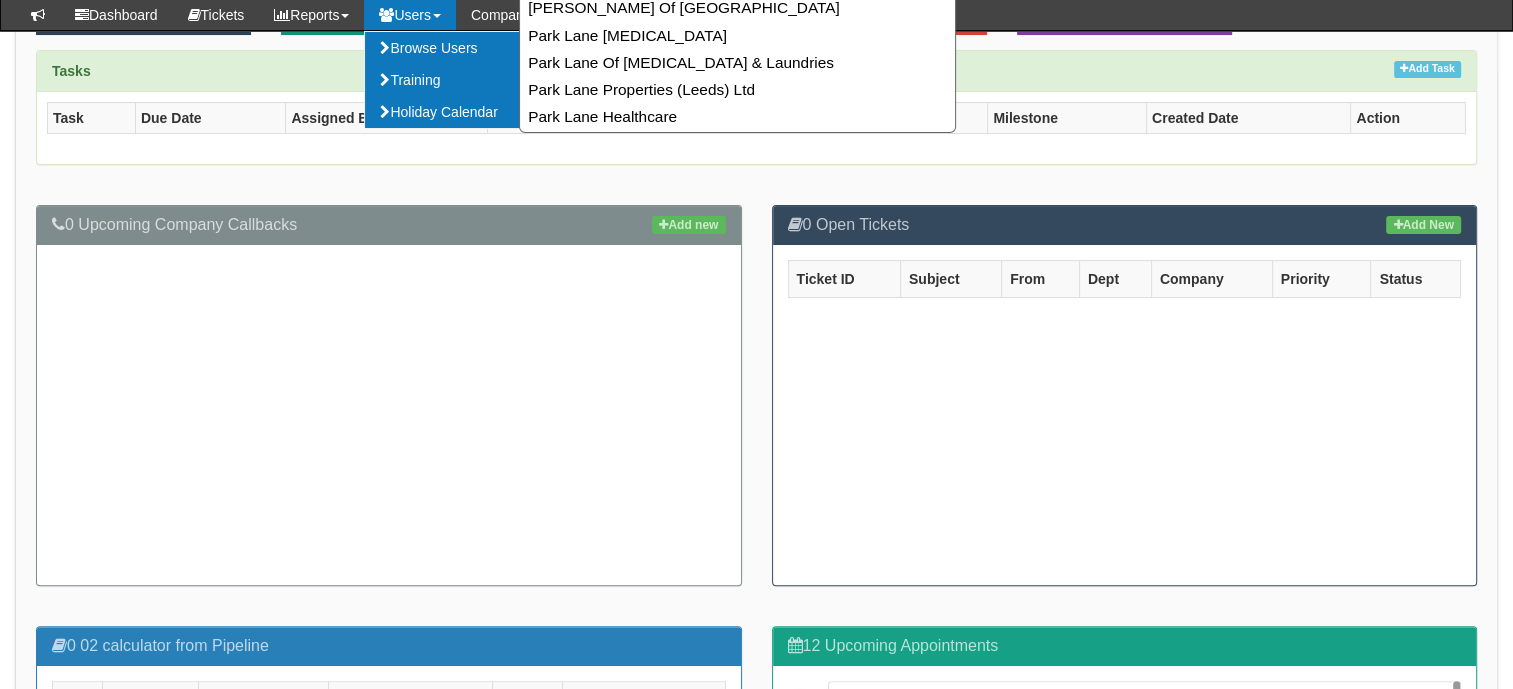 type on "park lane" 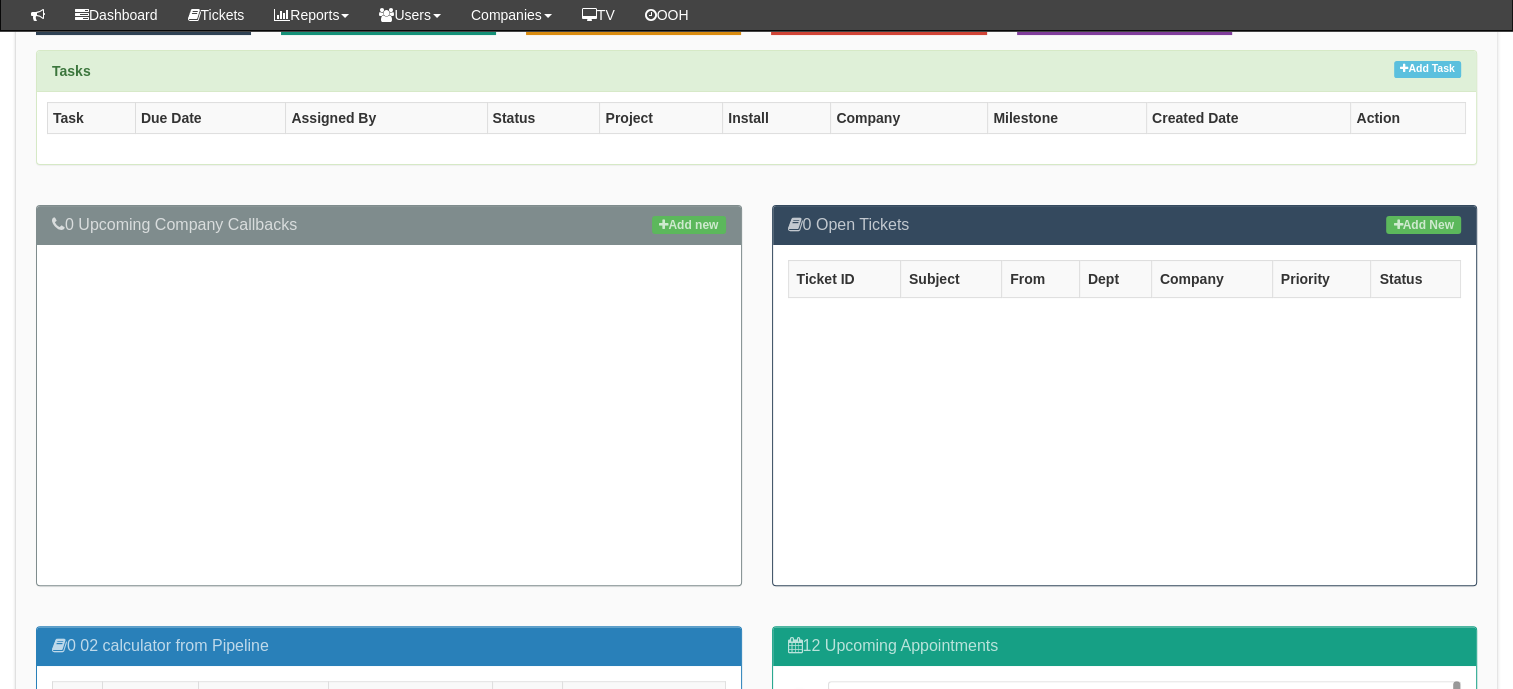 scroll, scrollTop: 0, scrollLeft: 0, axis: both 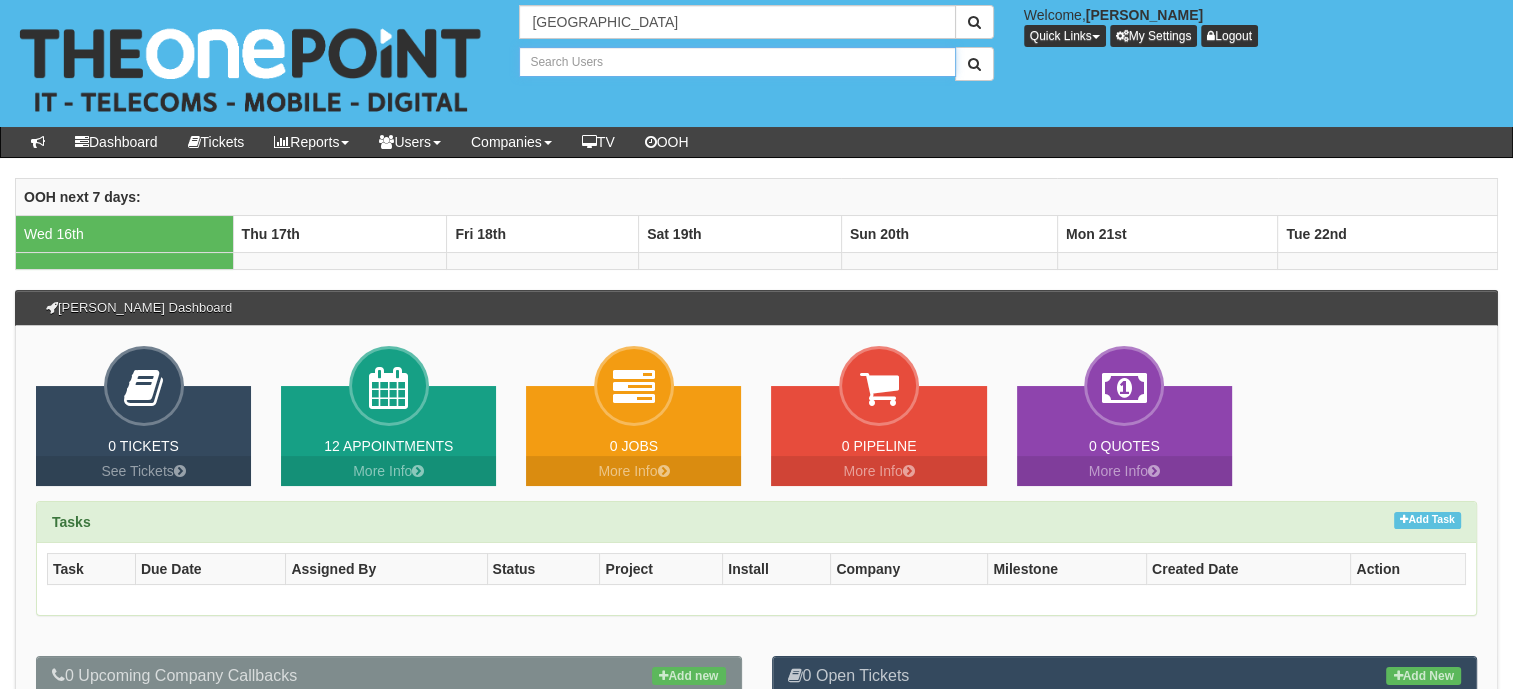 click at bounding box center (737, 62) 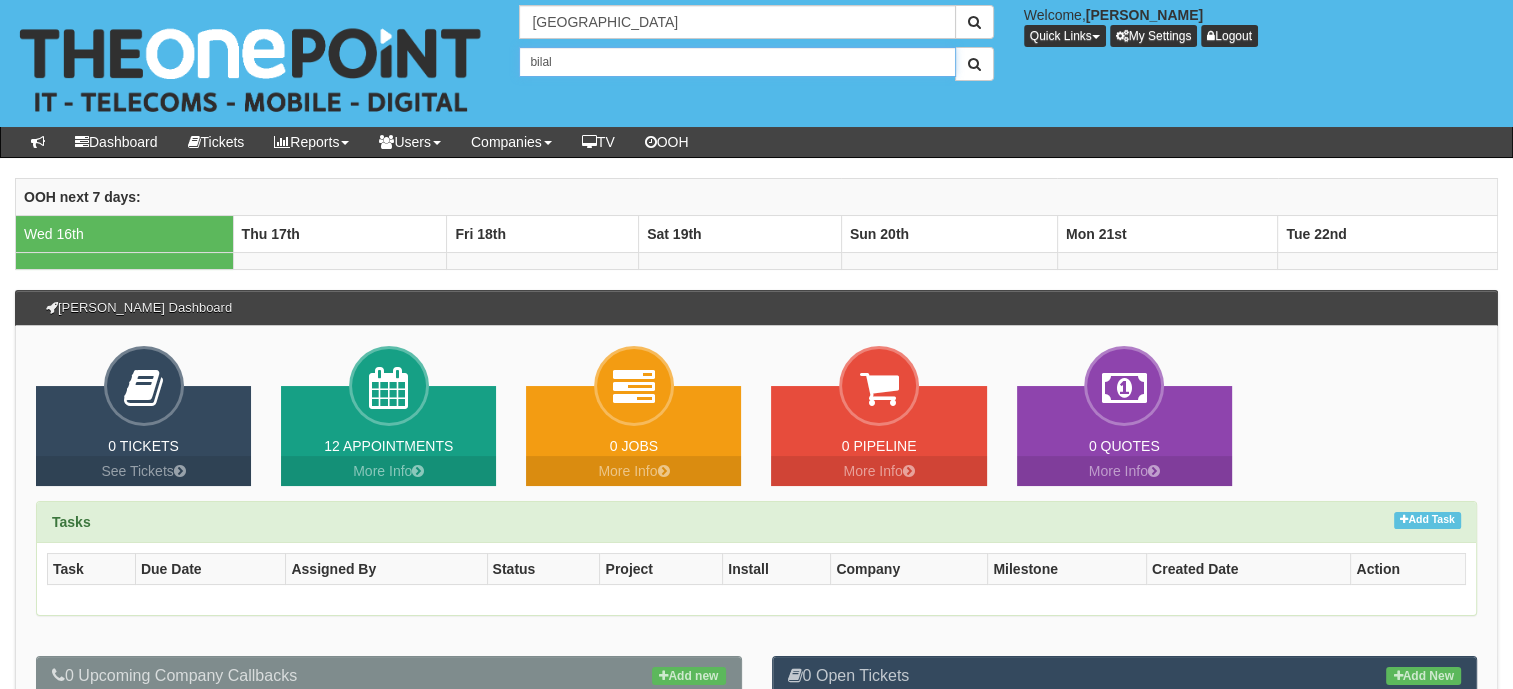 type on "bilal" 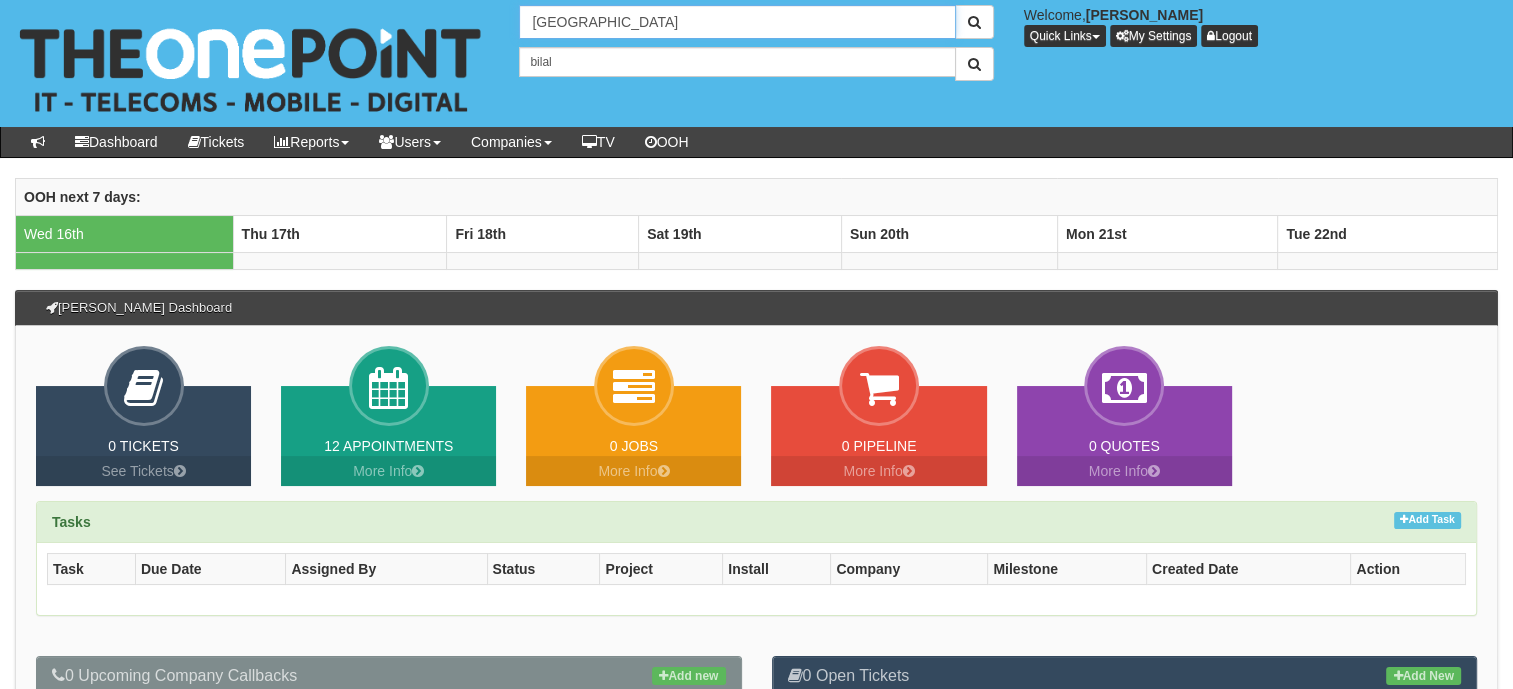 click on "park lane" at bounding box center (737, 22) 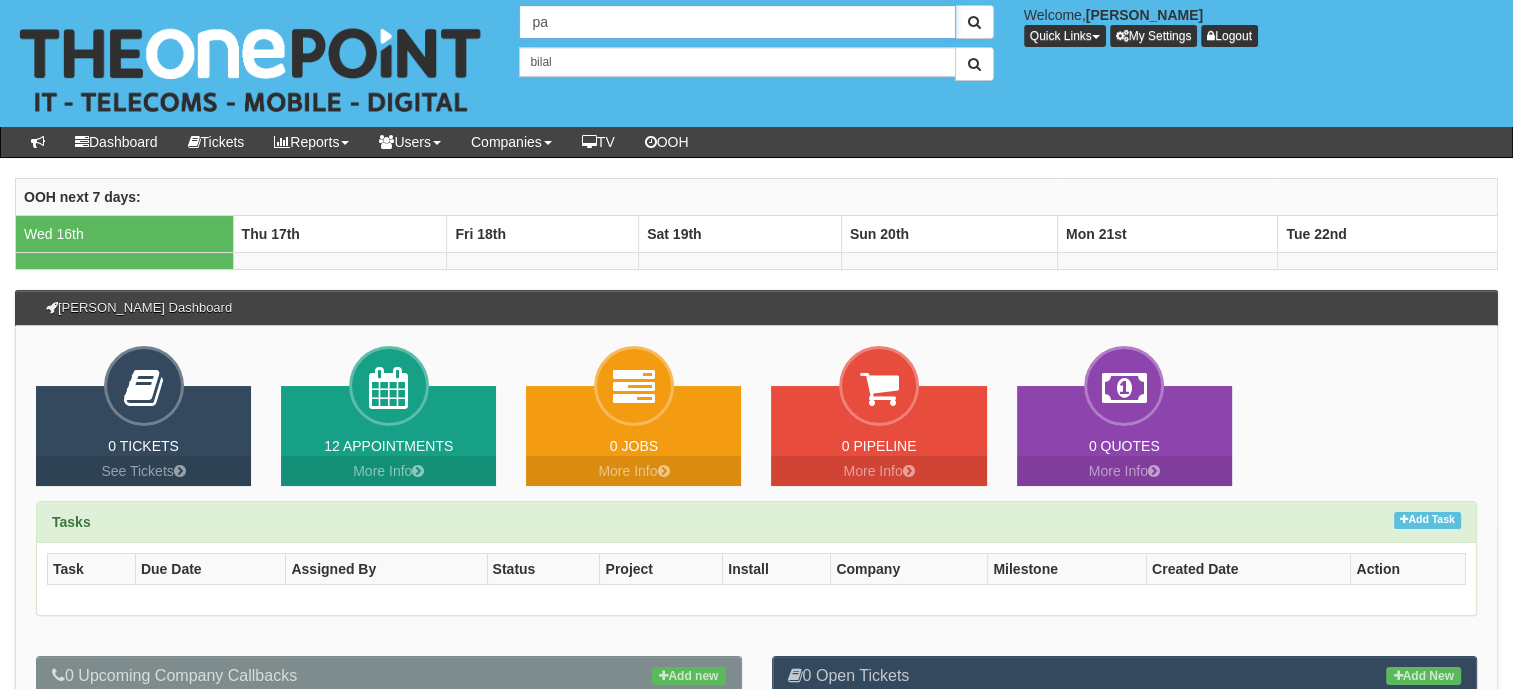 type on "p" 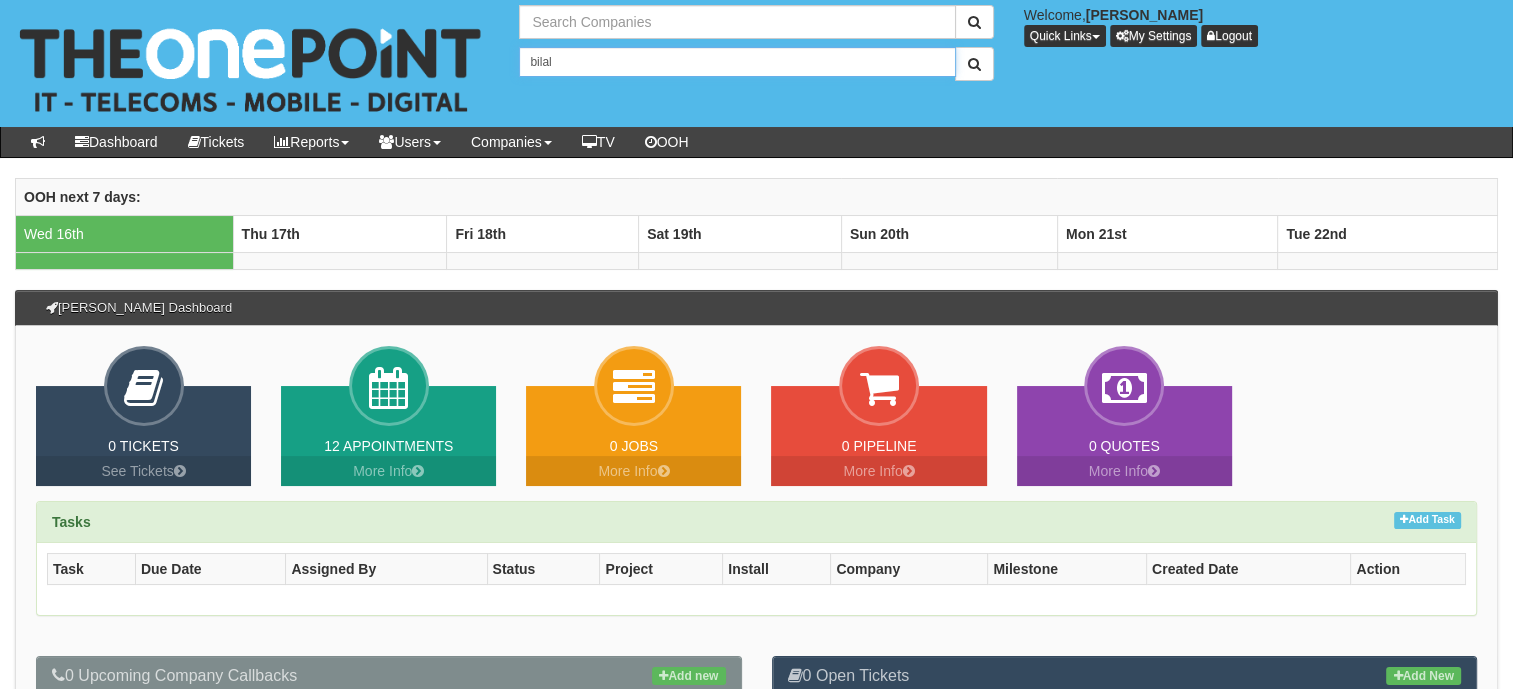 type on "Search Companies" 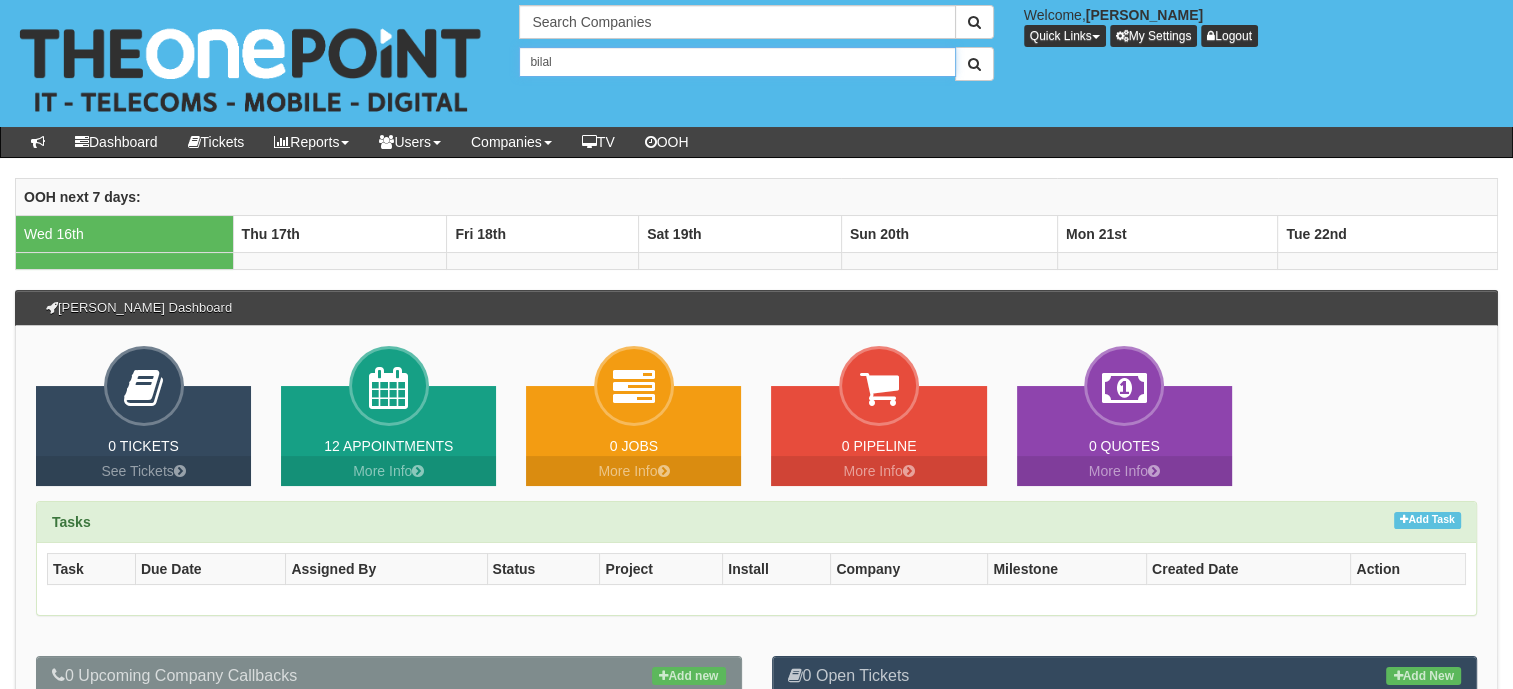 click on "bilal" at bounding box center (737, 62) 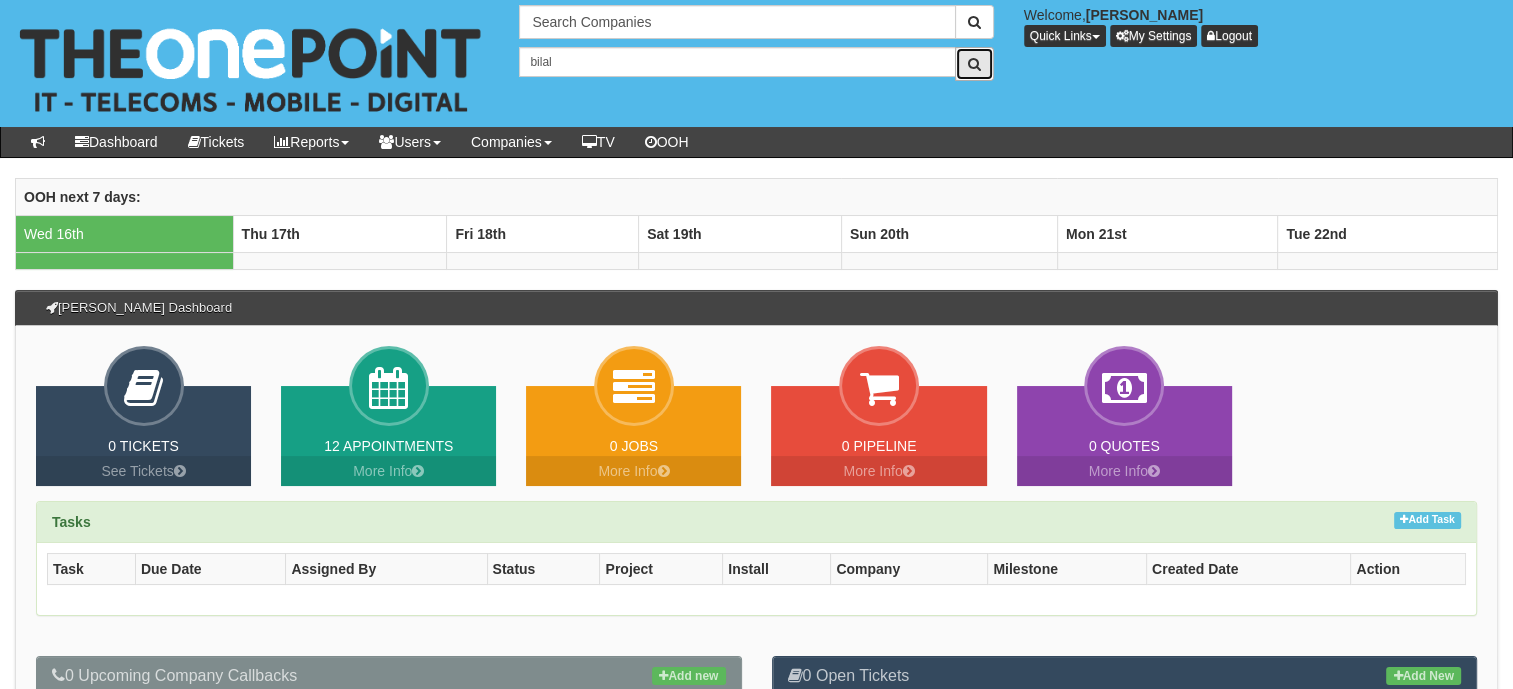 click at bounding box center [974, 64] 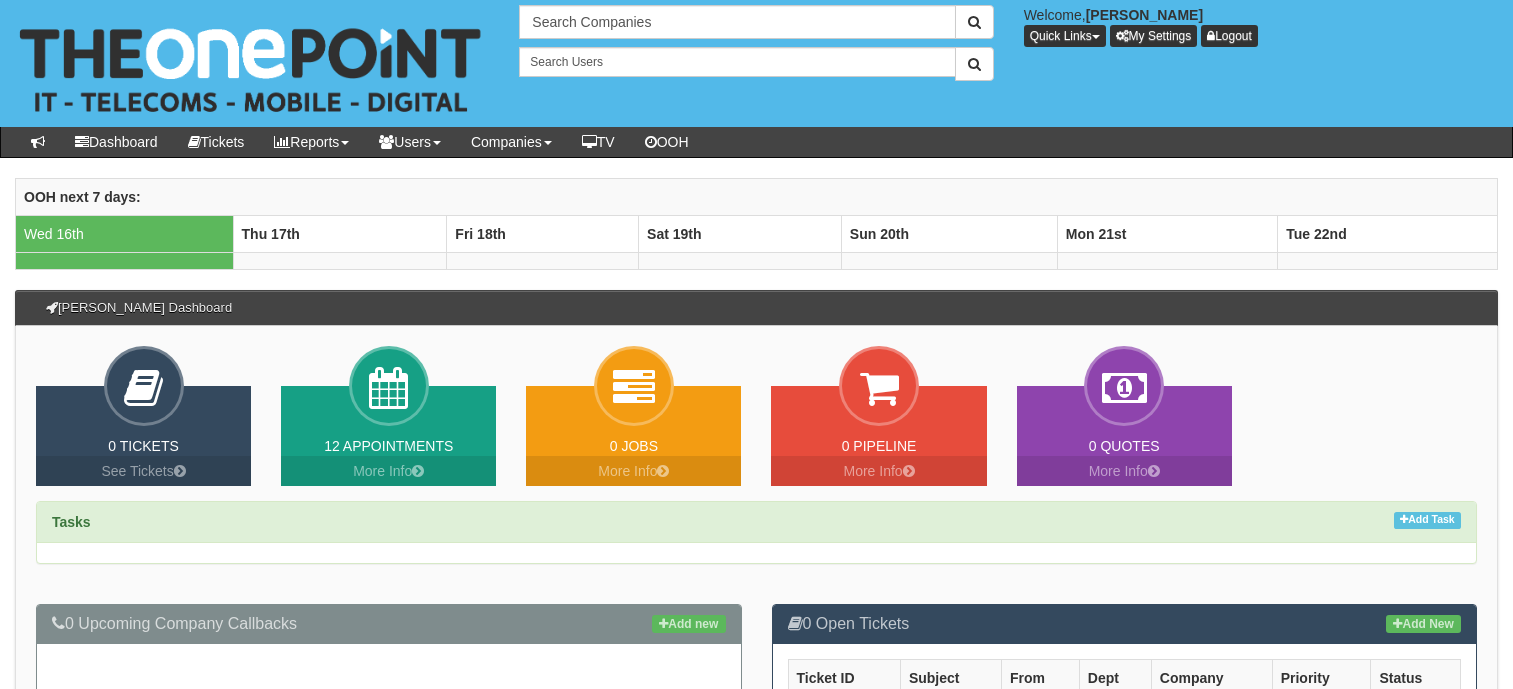 scroll, scrollTop: 0, scrollLeft: 0, axis: both 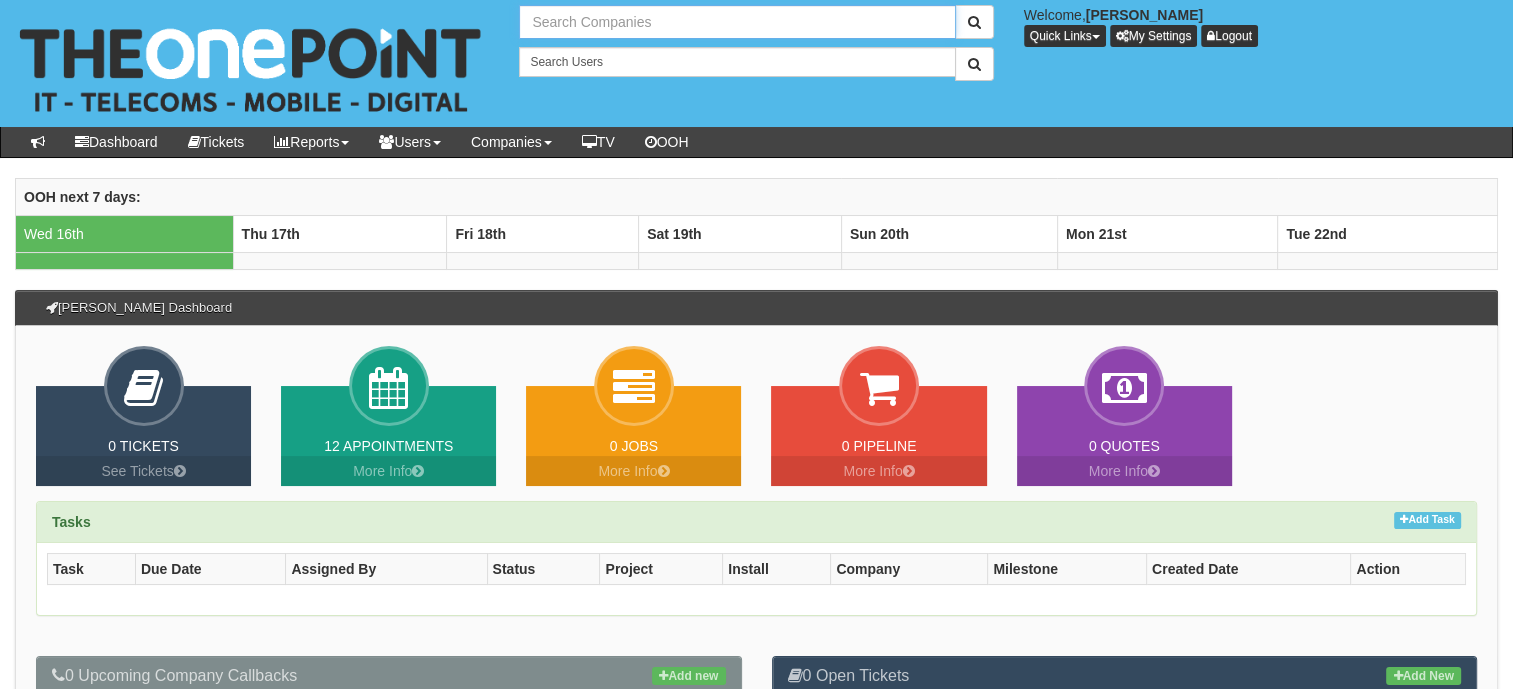click at bounding box center (737, 22) 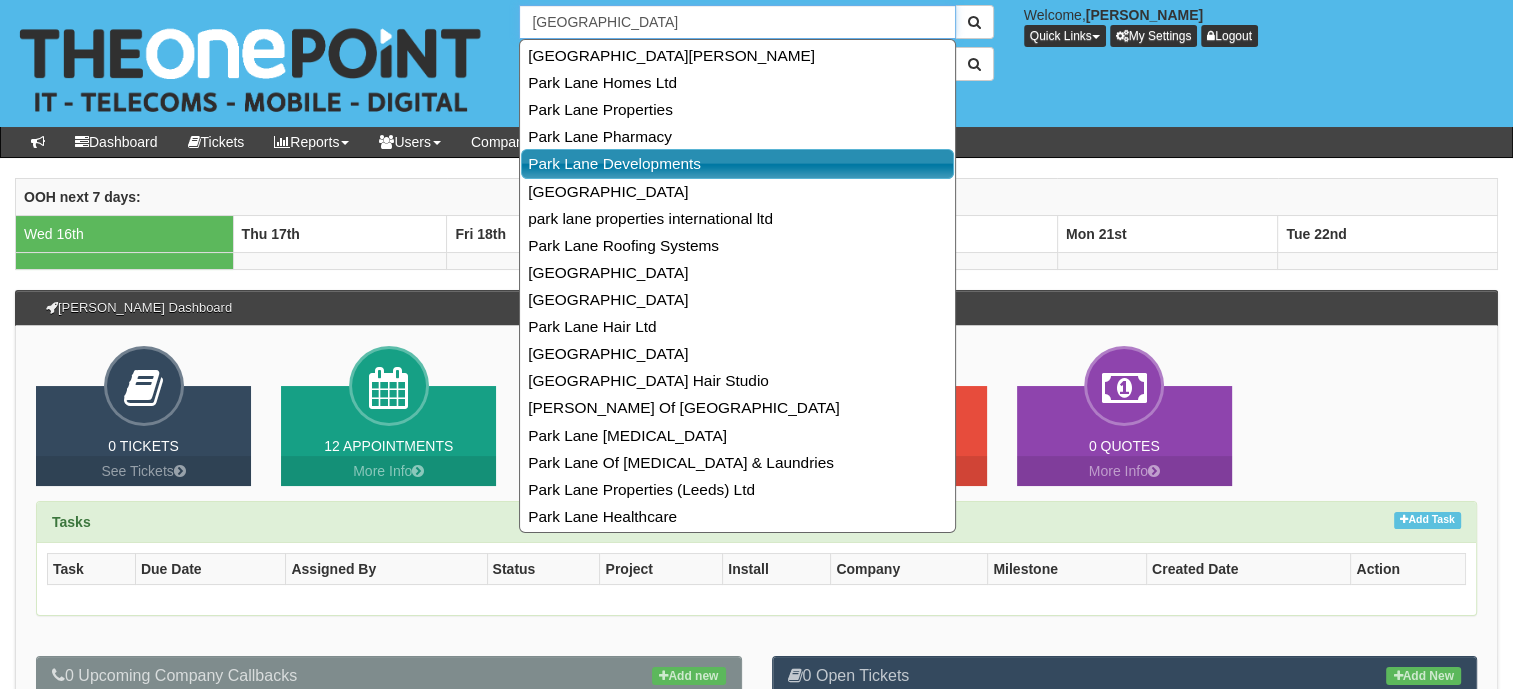 click on "Park Lane Developments" at bounding box center [737, 163] 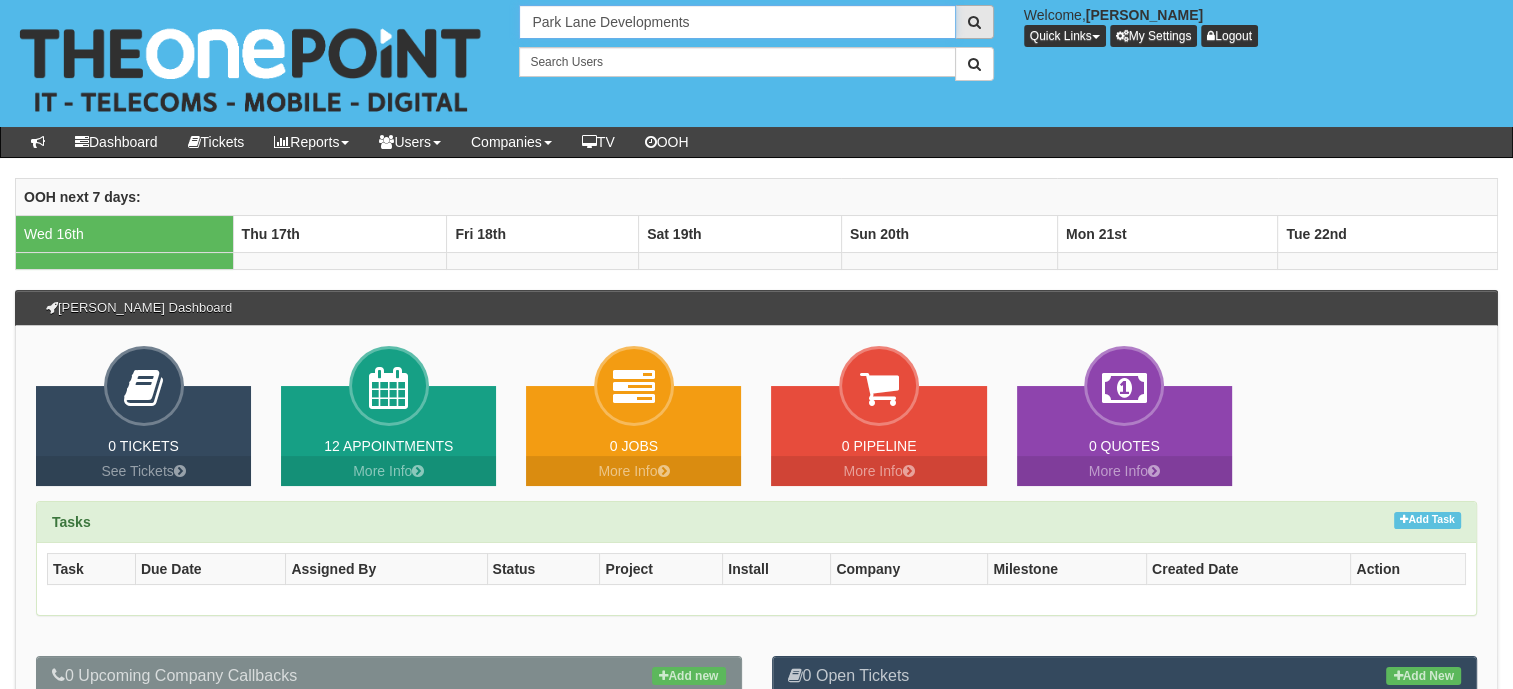 type on "Park Lane Developments" 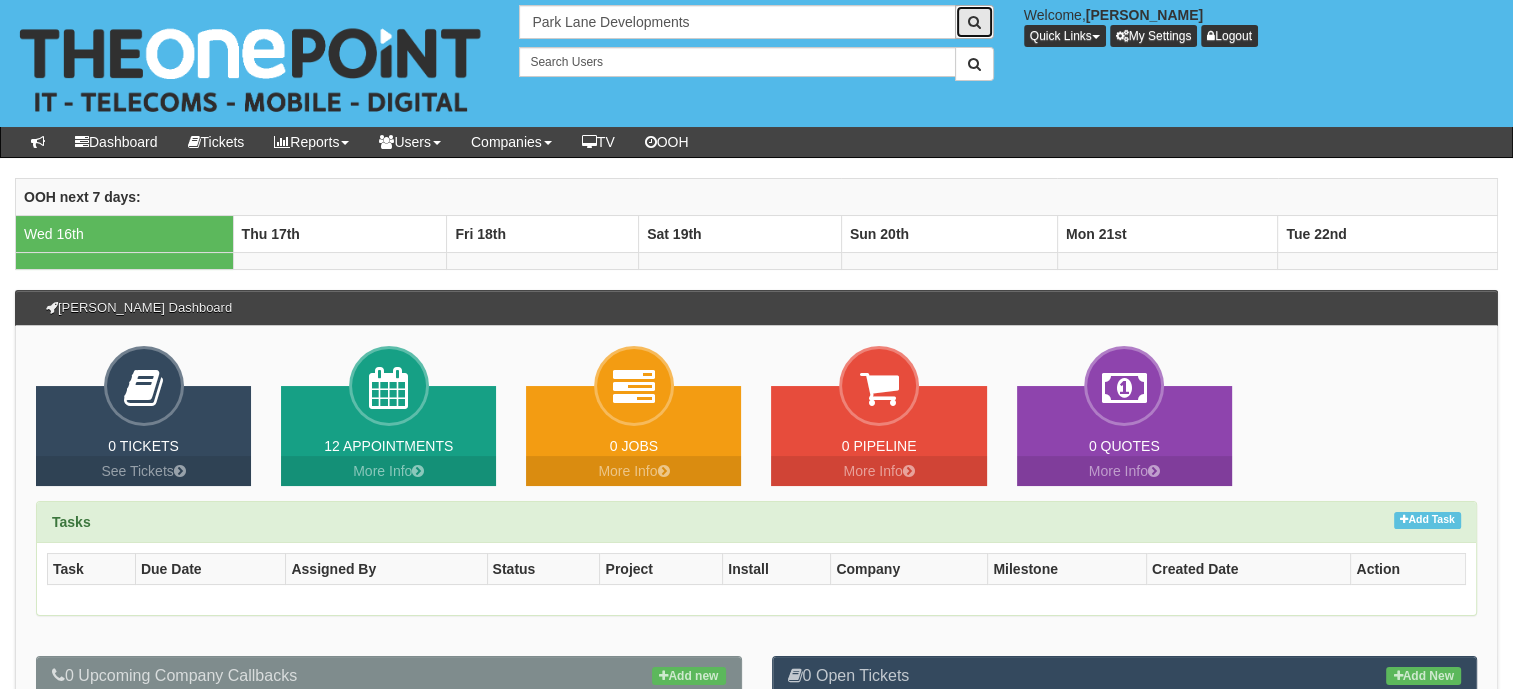 click at bounding box center (974, 22) 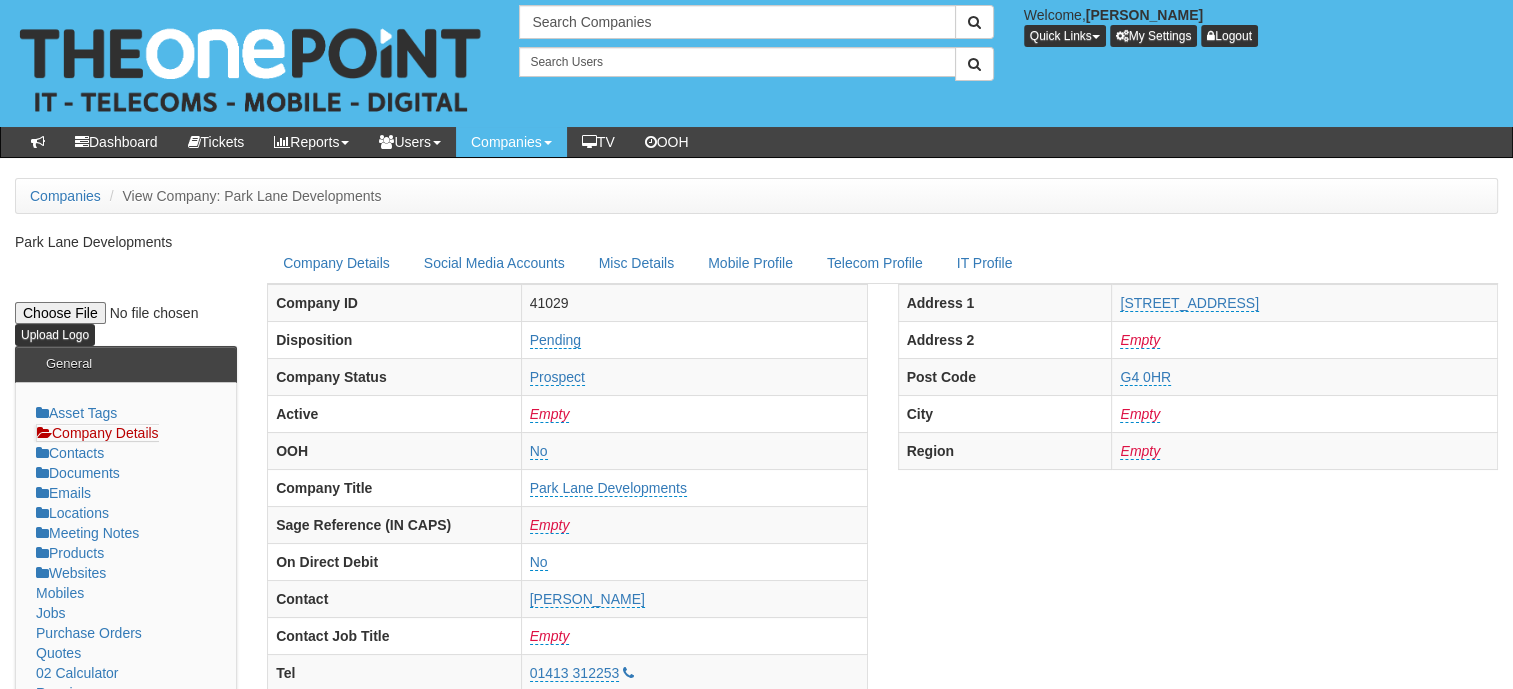 scroll, scrollTop: 100, scrollLeft: 0, axis: vertical 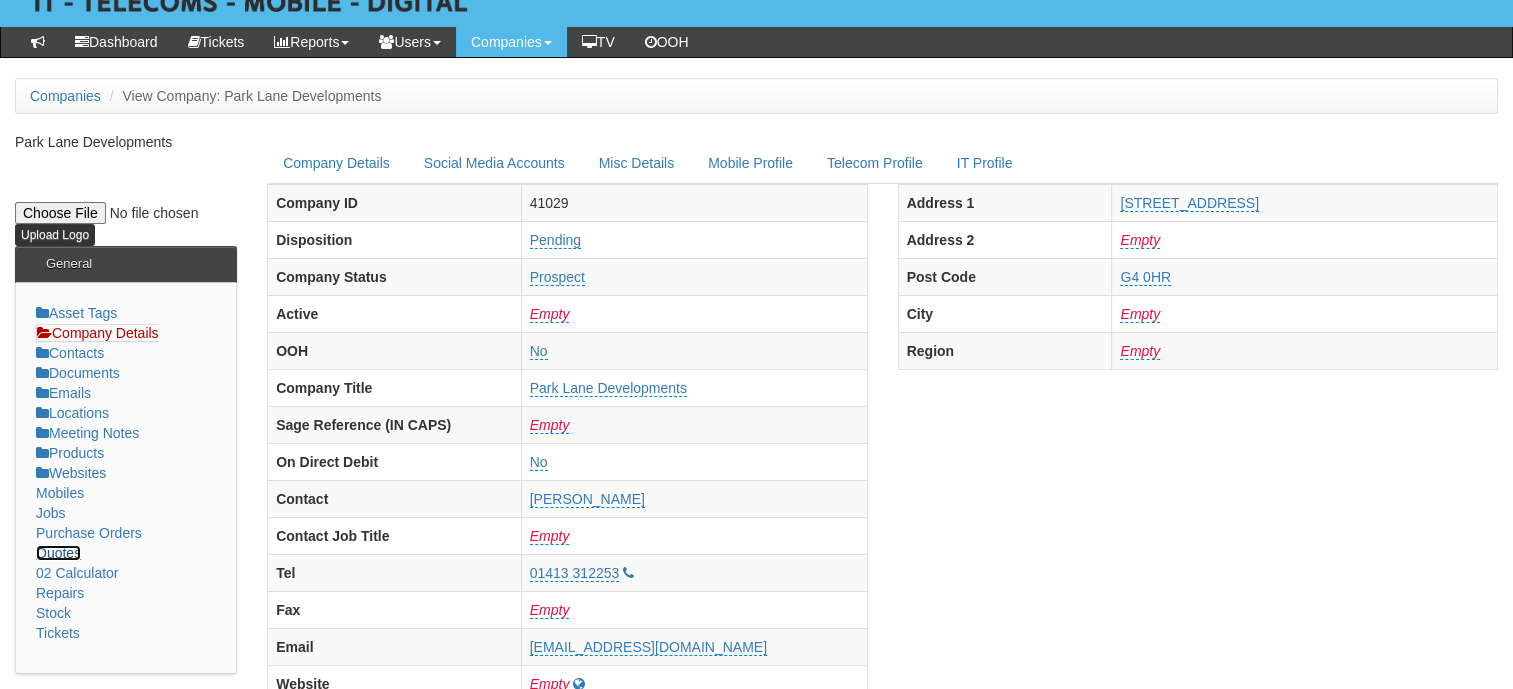 click on "Quotes" at bounding box center (58, 553) 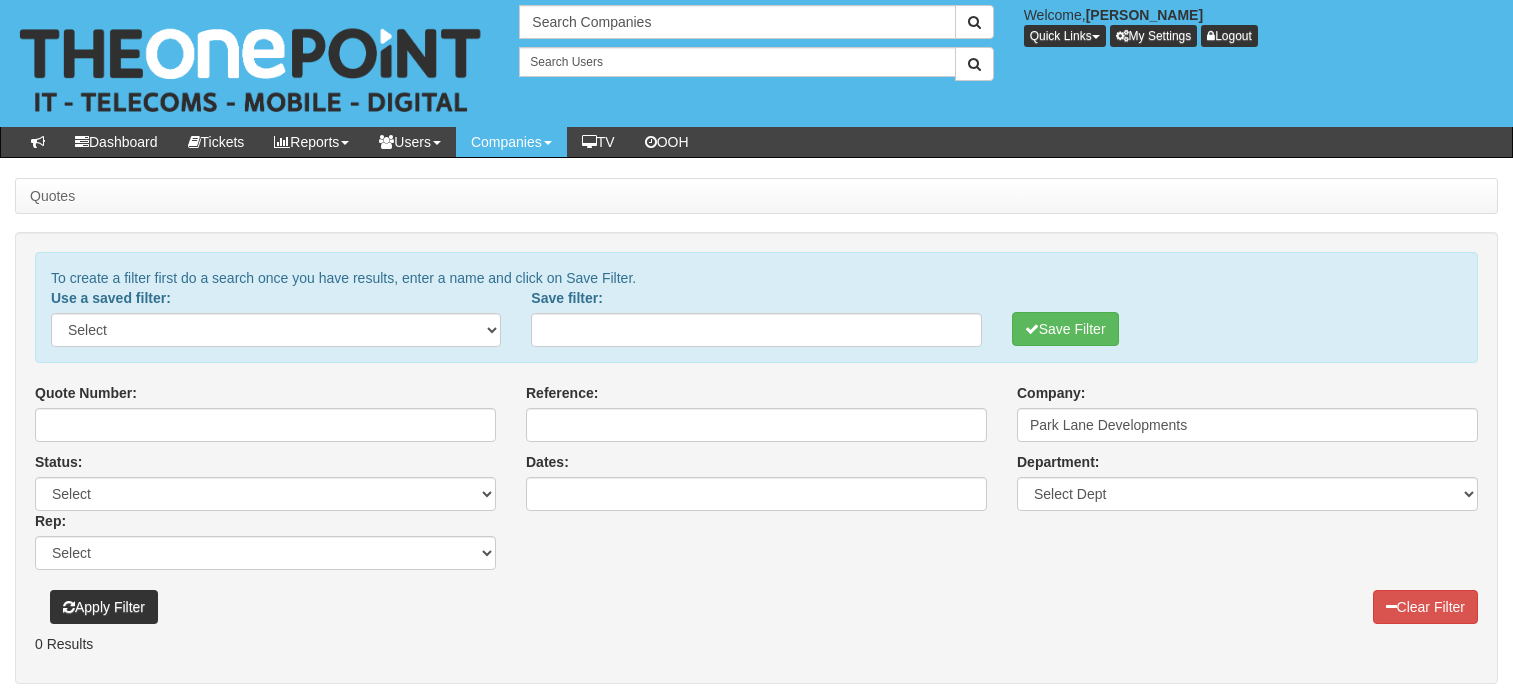 scroll, scrollTop: 0, scrollLeft: 0, axis: both 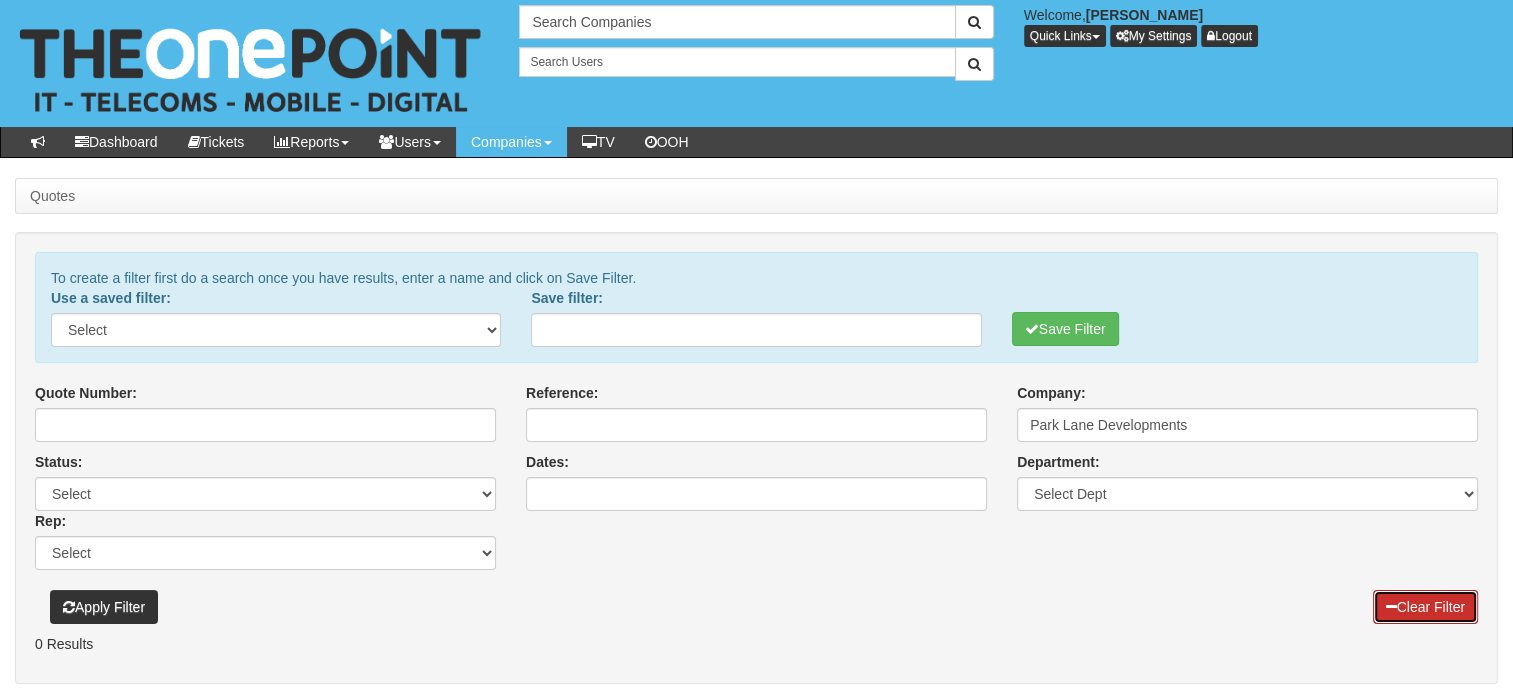 click on "Clear Filter" at bounding box center (1425, 607) 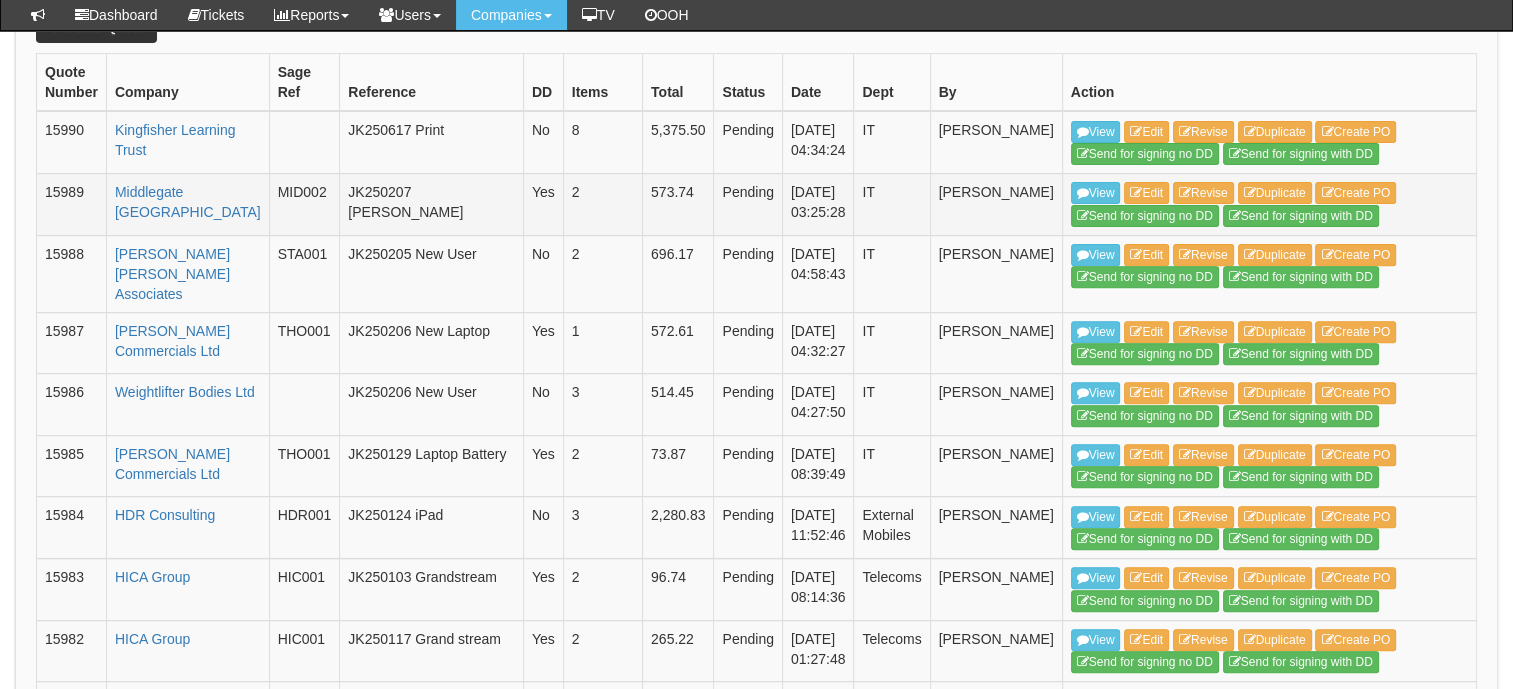 scroll, scrollTop: 0, scrollLeft: 0, axis: both 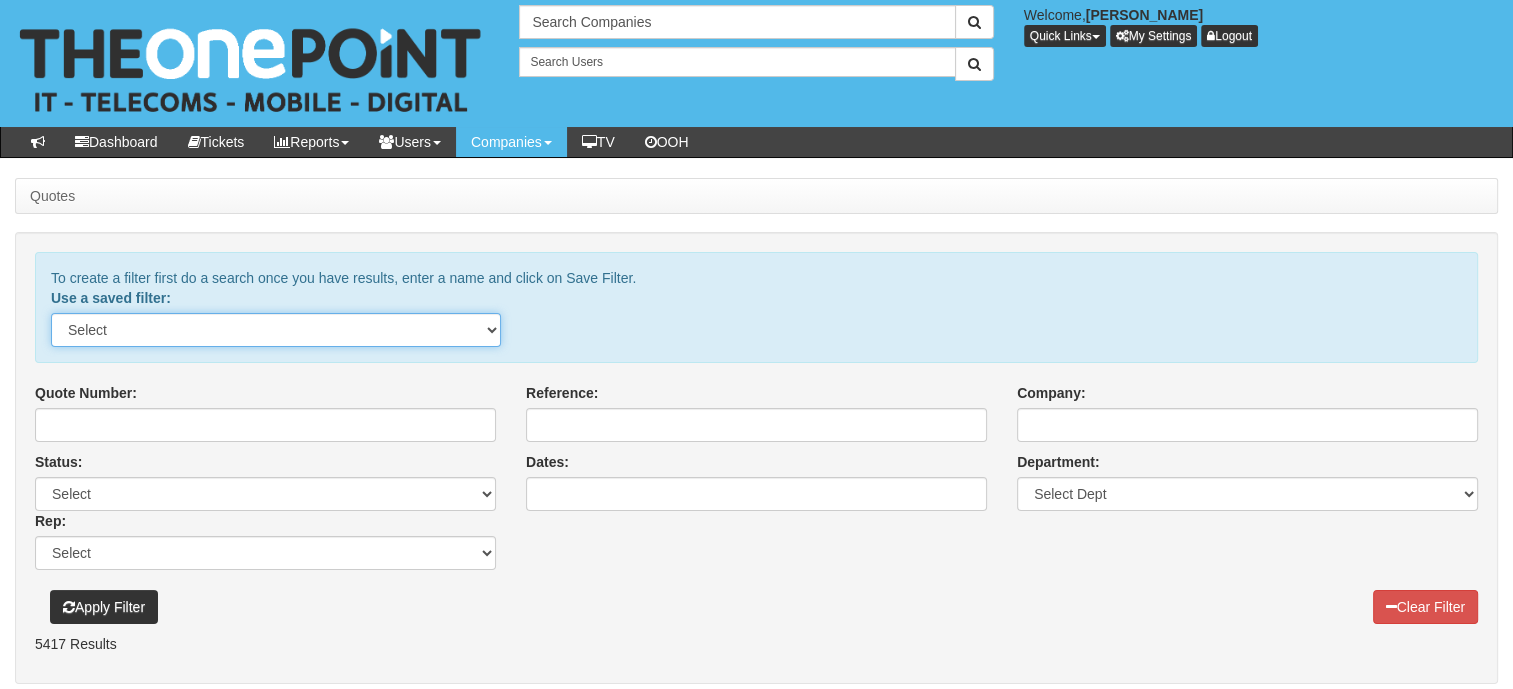 click on "Select" at bounding box center [276, 330] 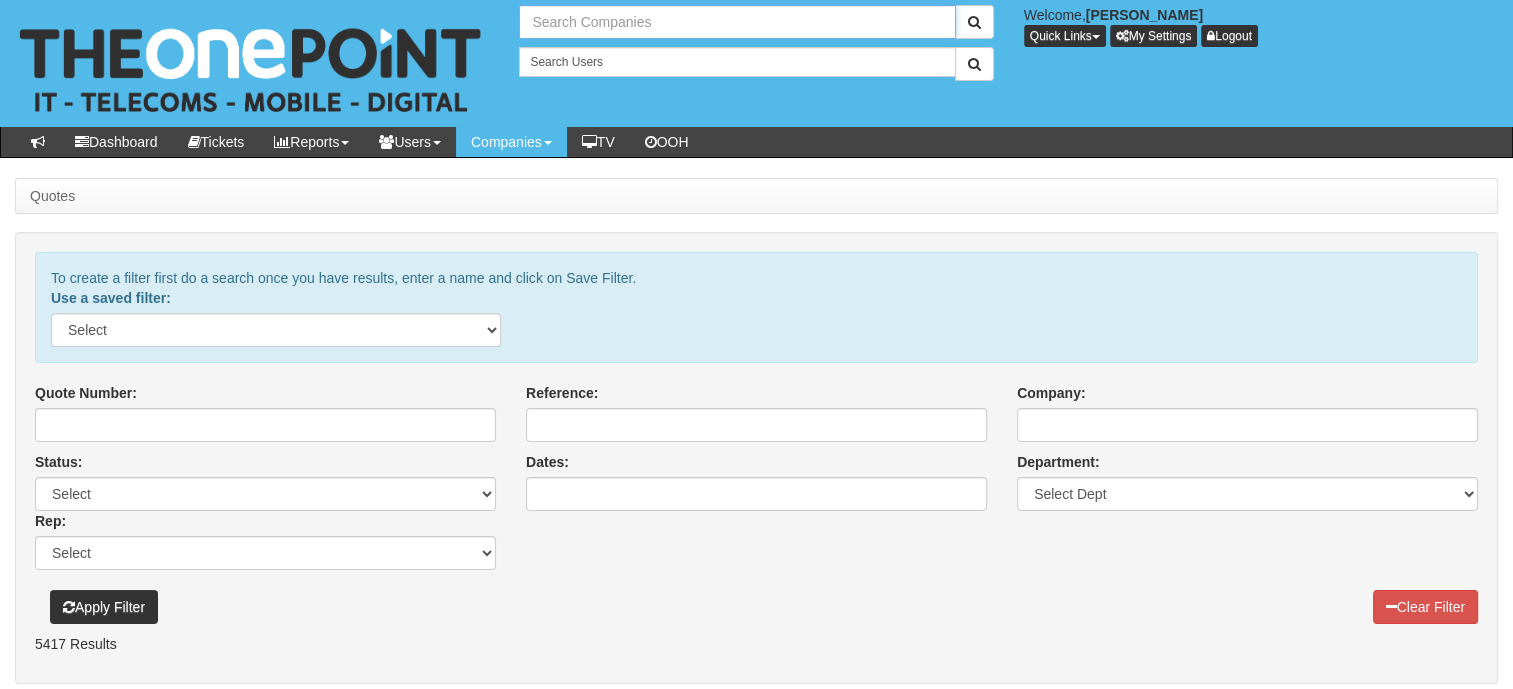 click at bounding box center (737, 22) 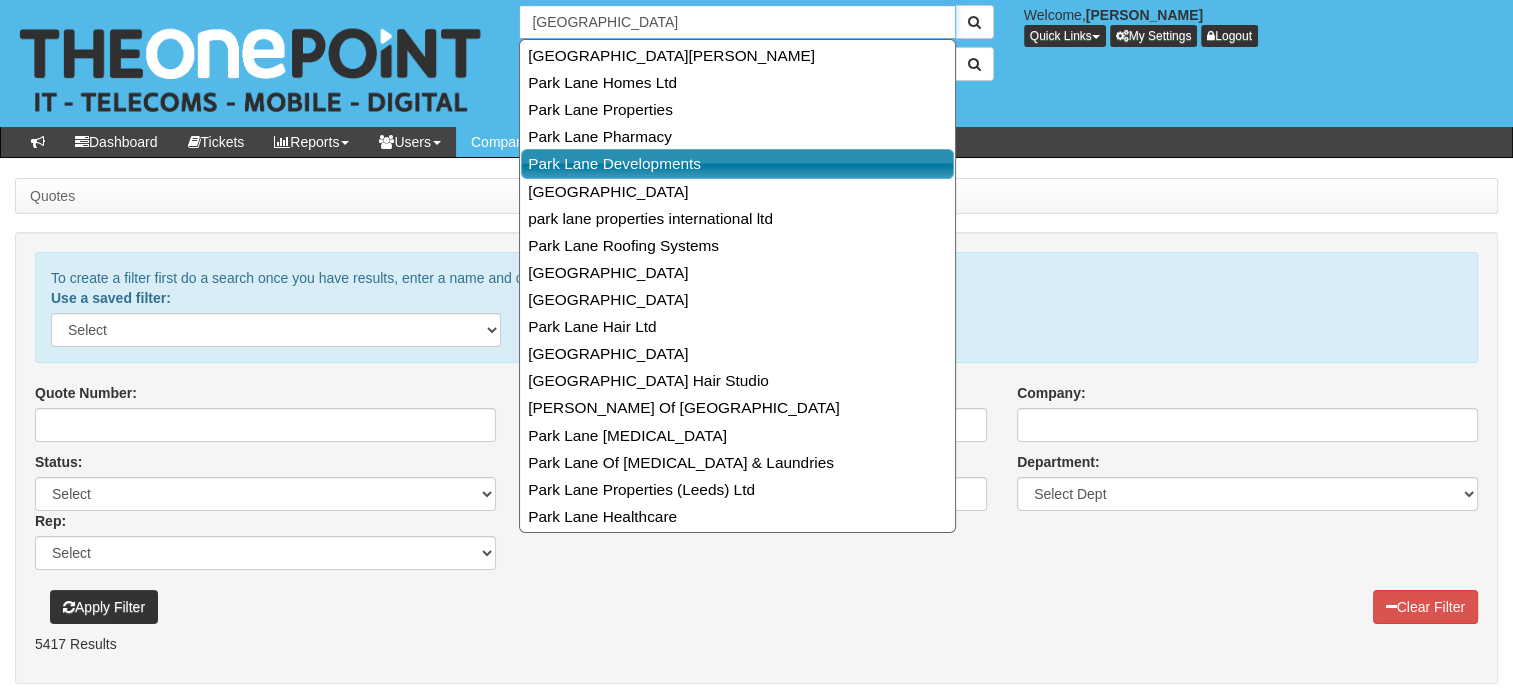 click on "Park Lane Developments" at bounding box center [737, 163] 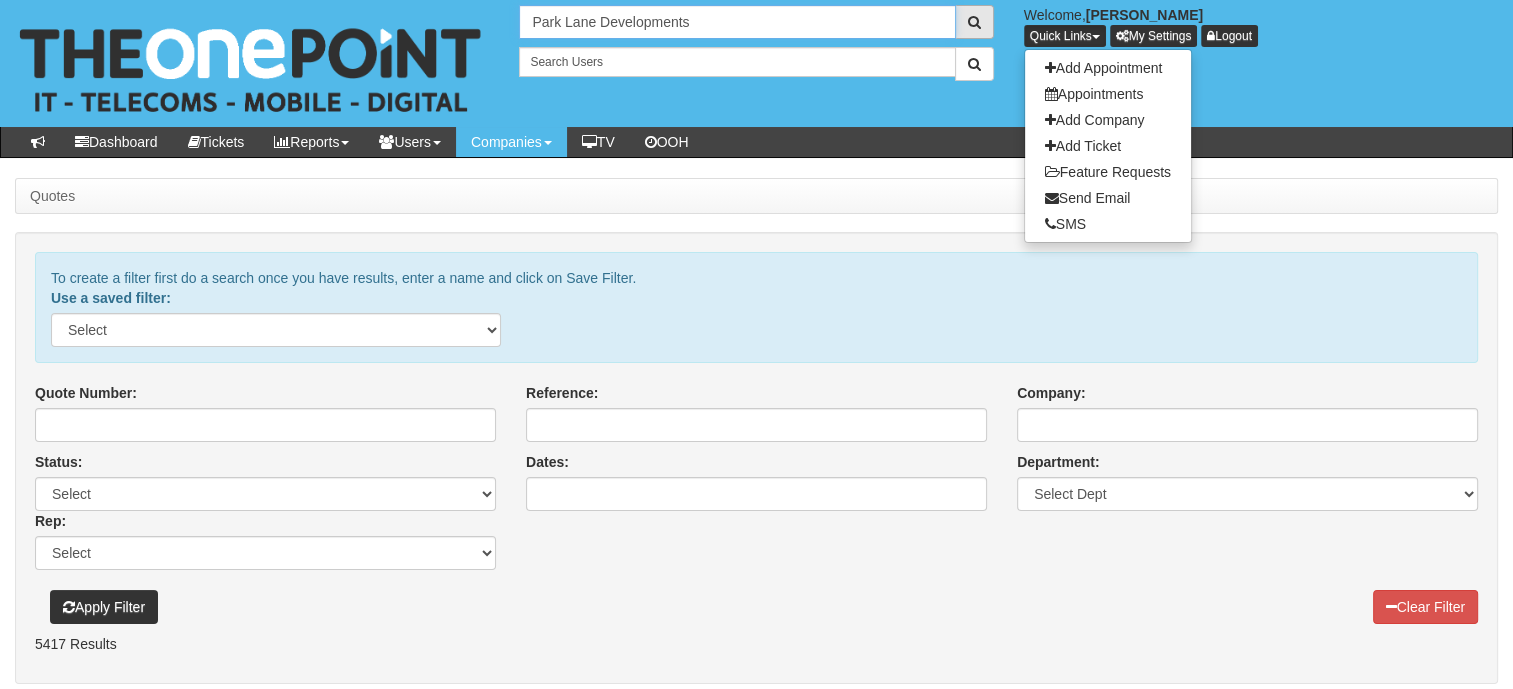 type on "Park Lane Developments" 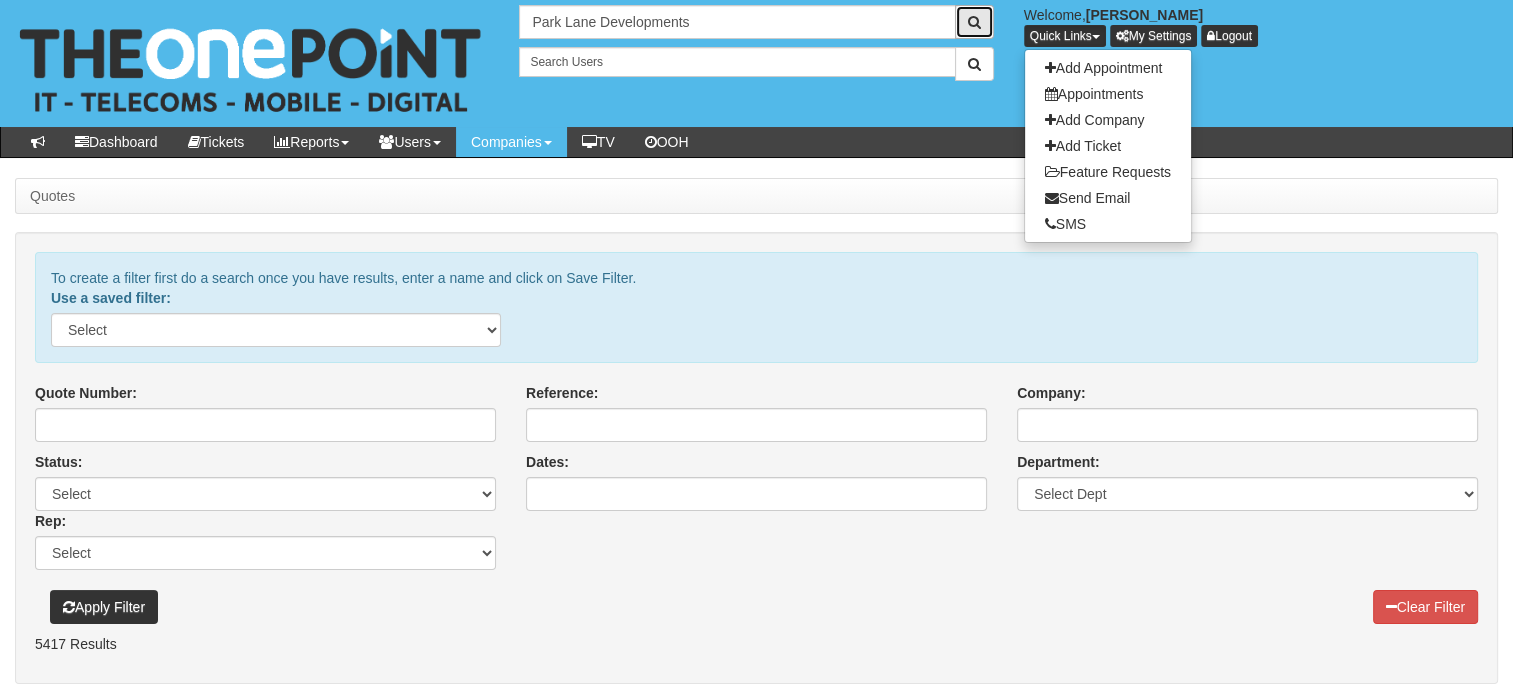 click at bounding box center [974, 22] 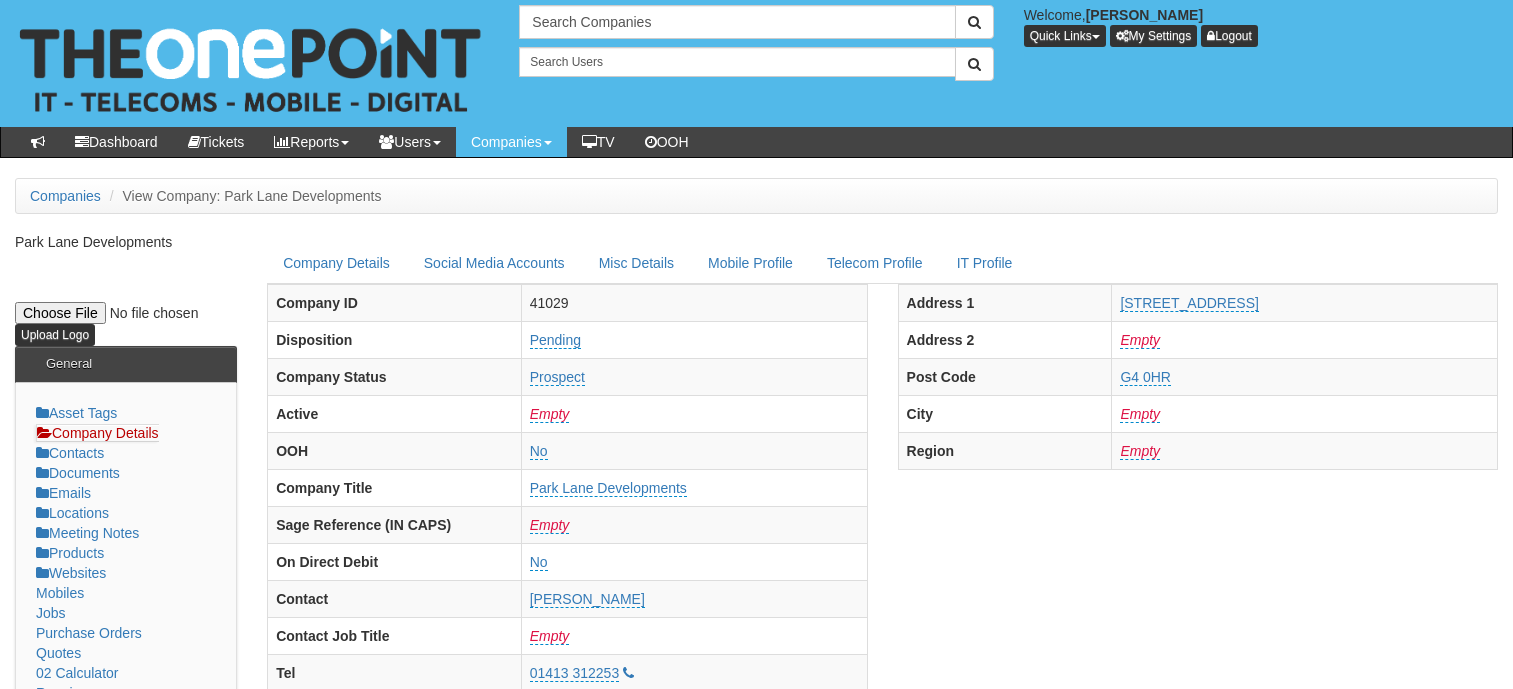 scroll, scrollTop: 0, scrollLeft: 0, axis: both 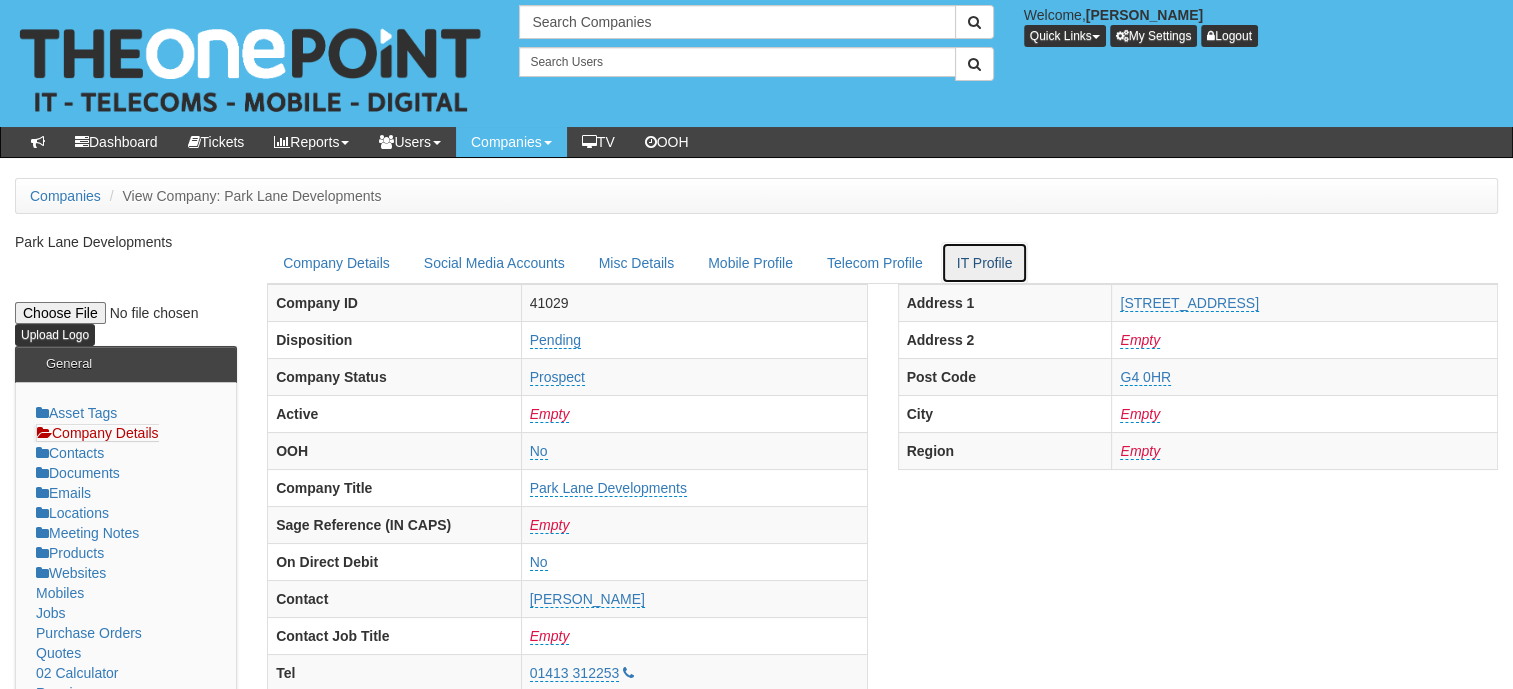 click on "IT Profile" at bounding box center [985, 263] 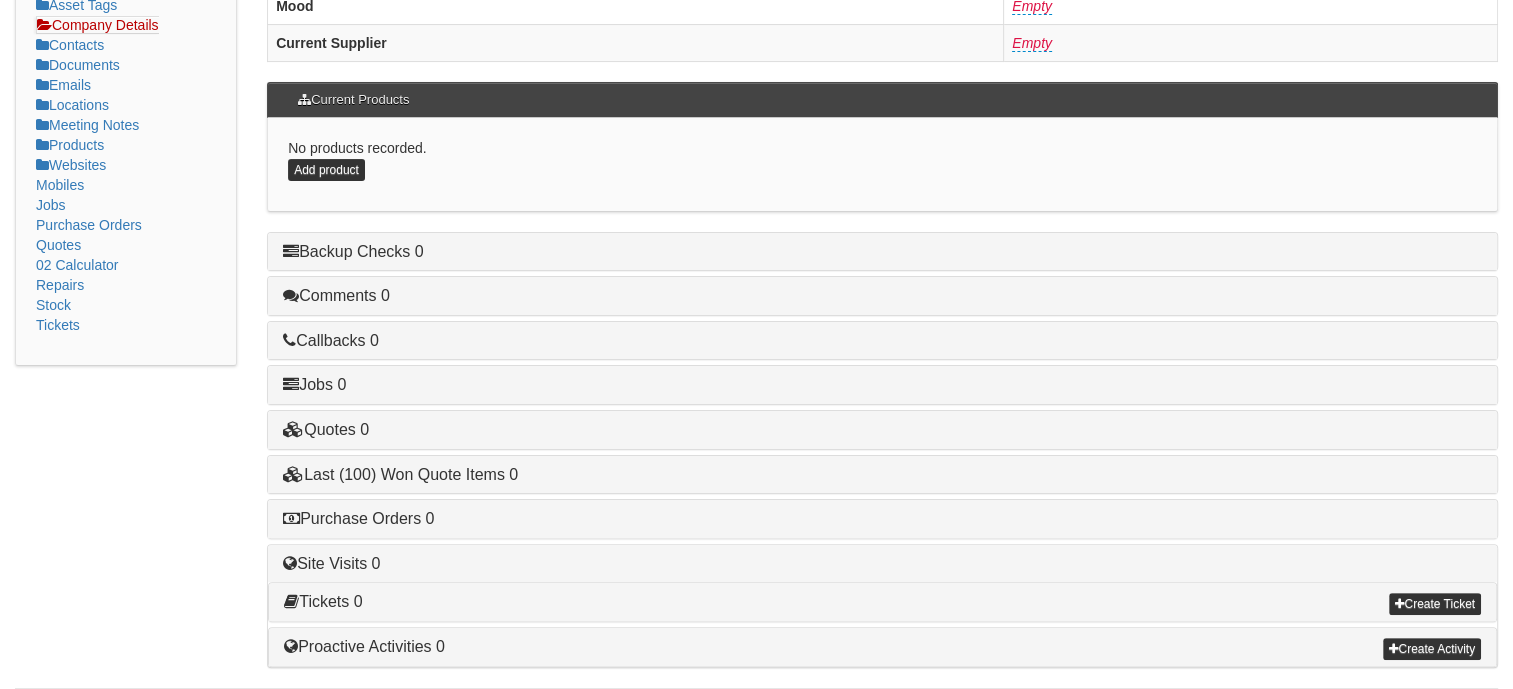 scroll, scrollTop: 0, scrollLeft: 0, axis: both 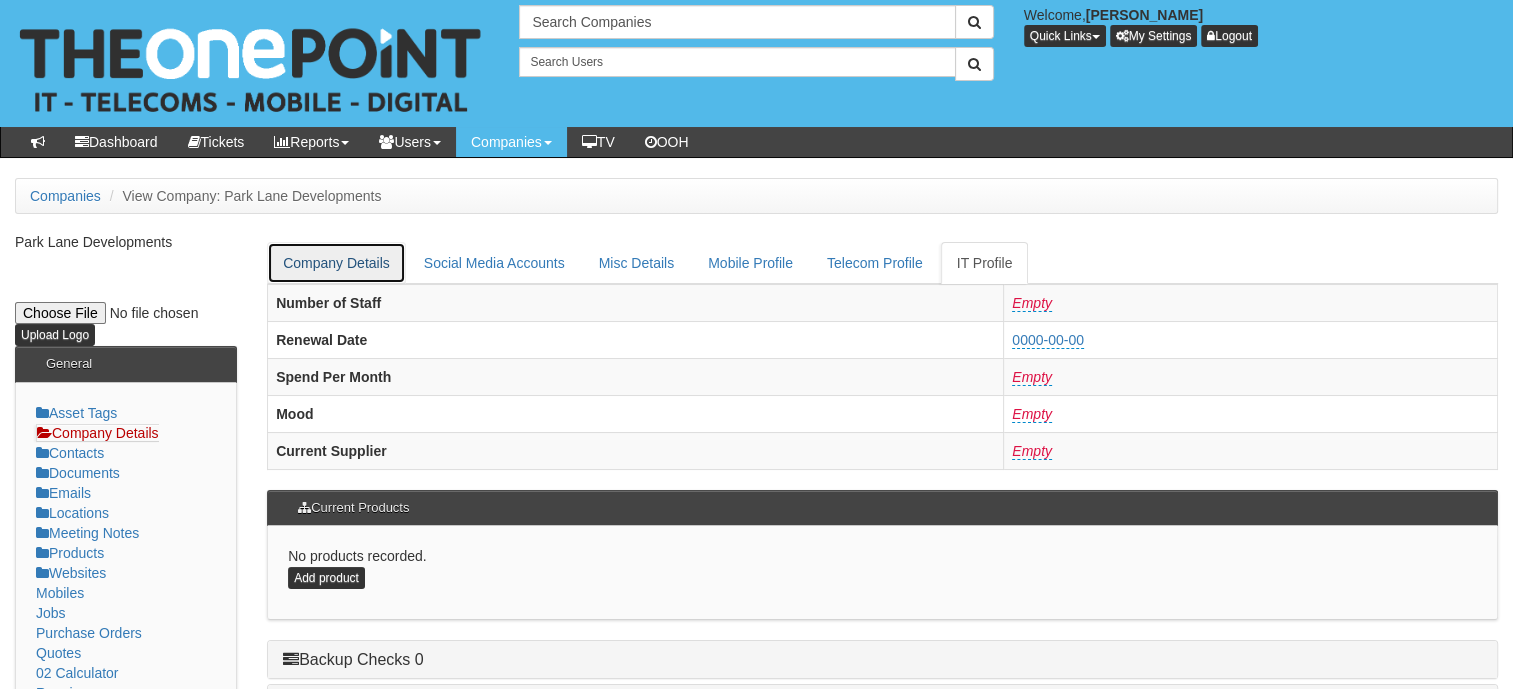 click on "Company Details" at bounding box center (336, 263) 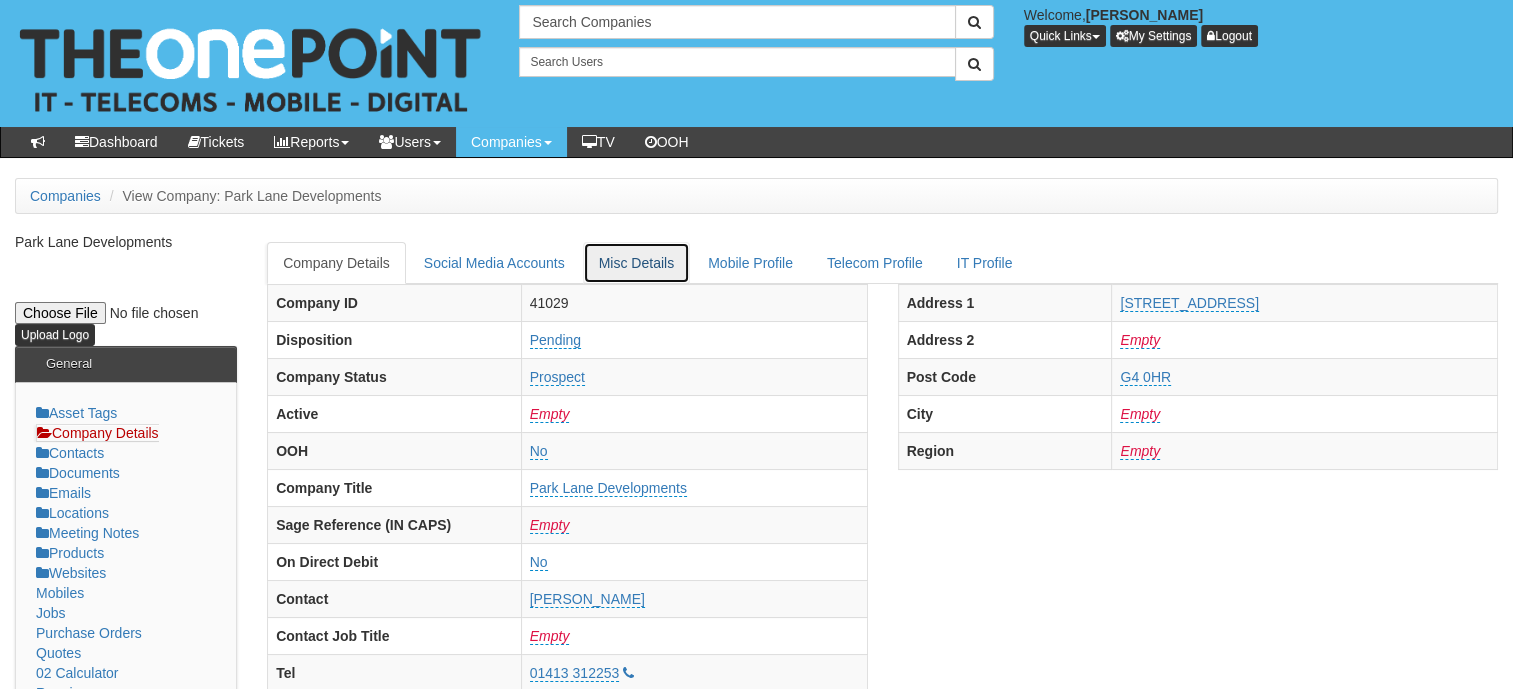 click on "Misc Details" at bounding box center [636, 263] 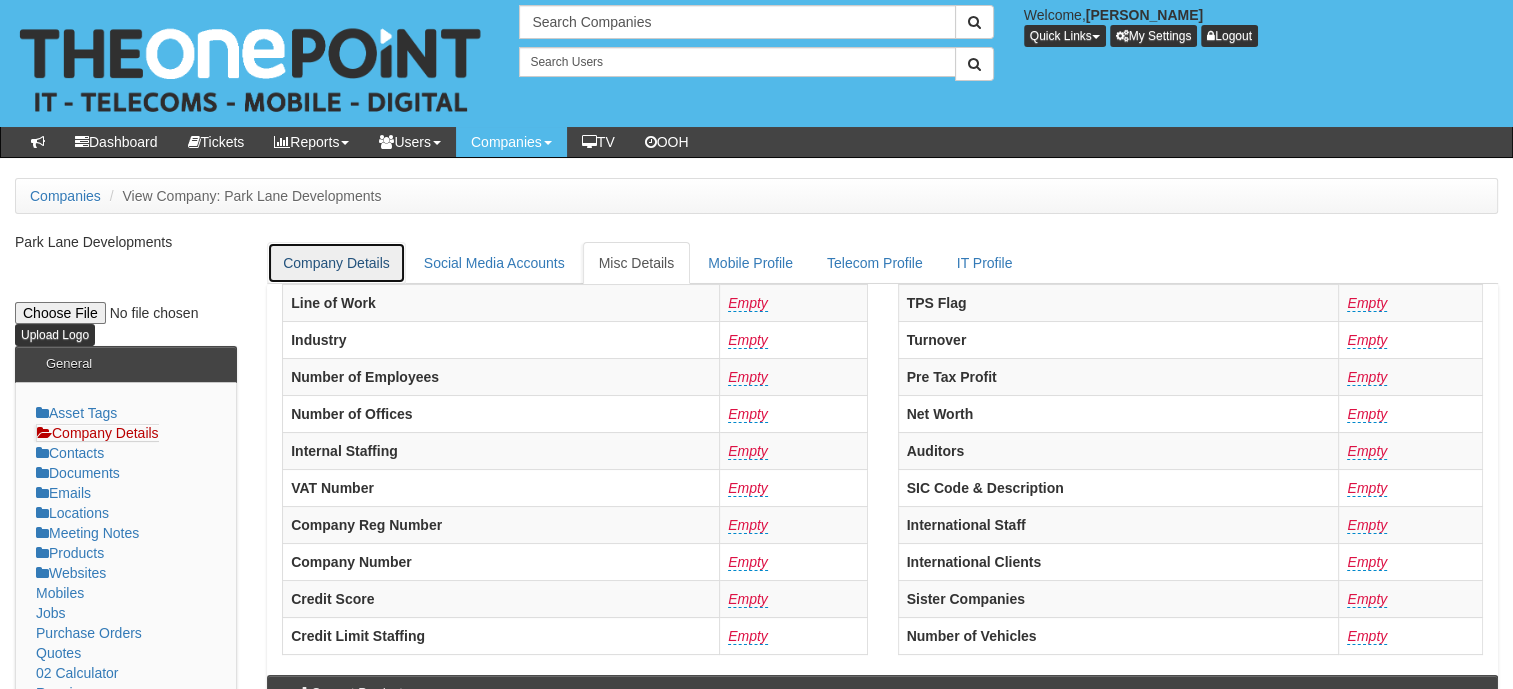 click on "Company Details" at bounding box center [336, 263] 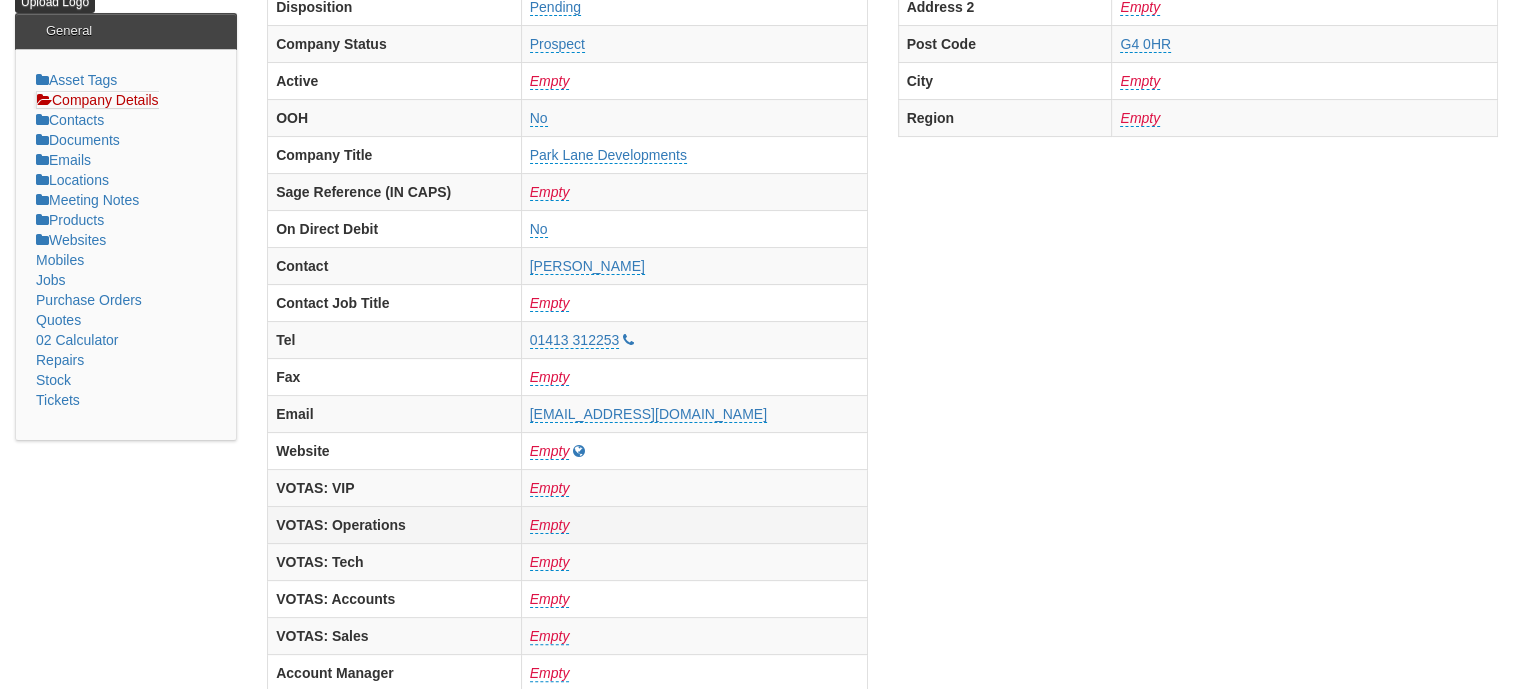 scroll, scrollTop: 0, scrollLeft: 0, axis: both 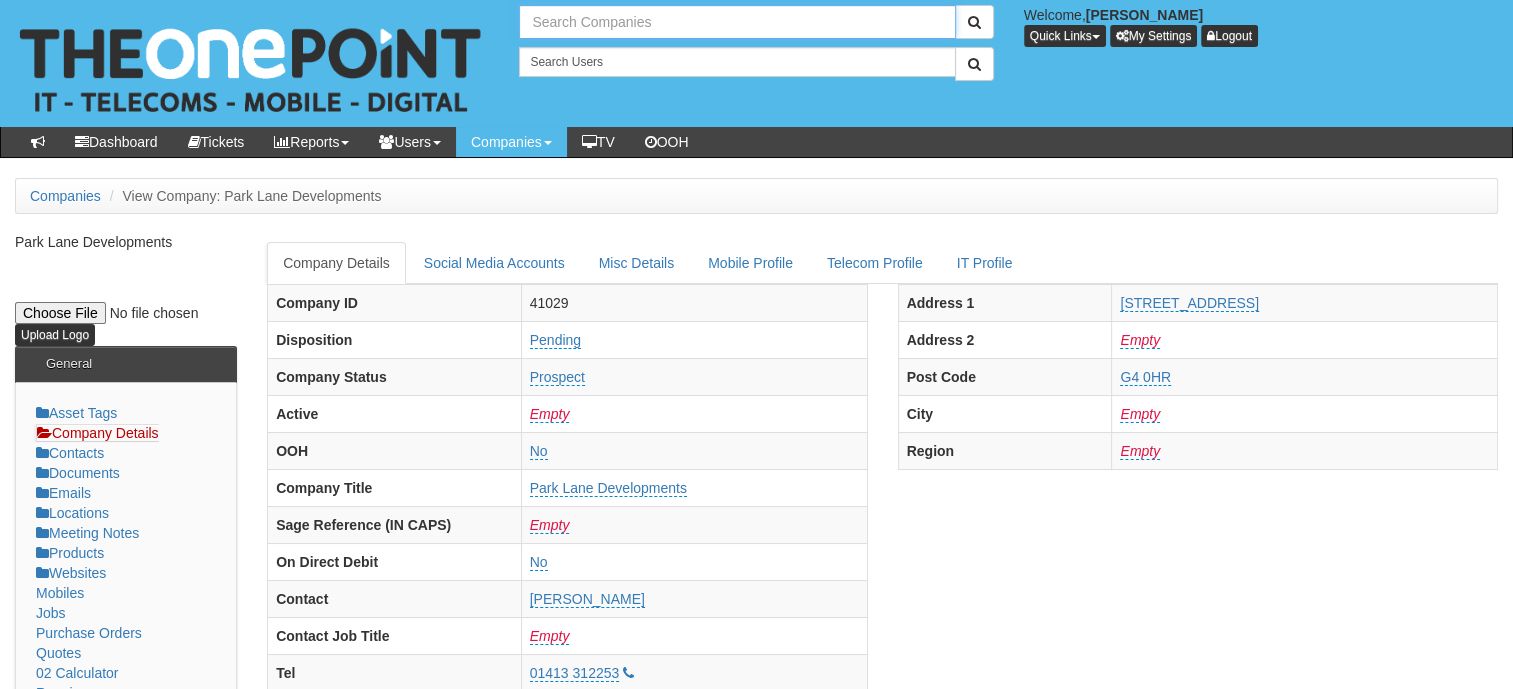 click at bounding box center [737, 22] 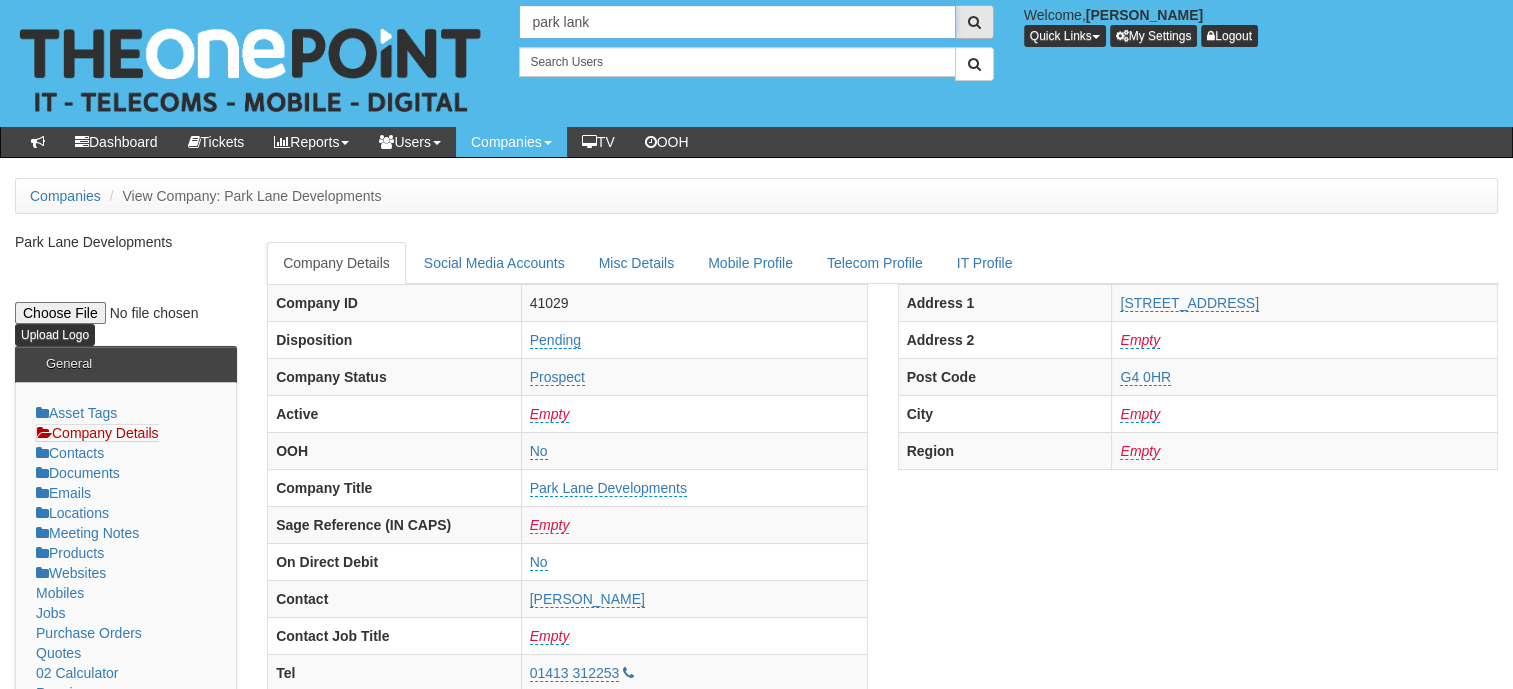 type on "park lank" 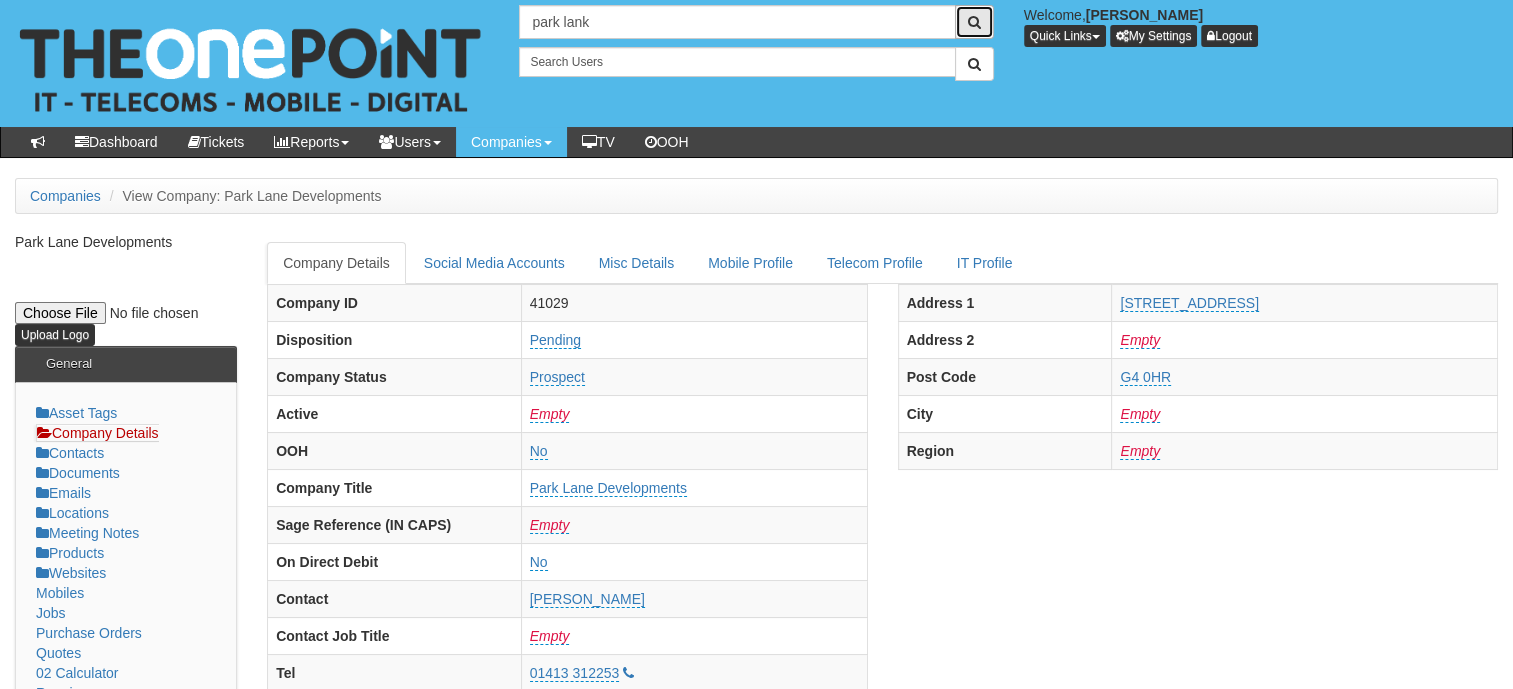 click at bounding box center [974, 22] 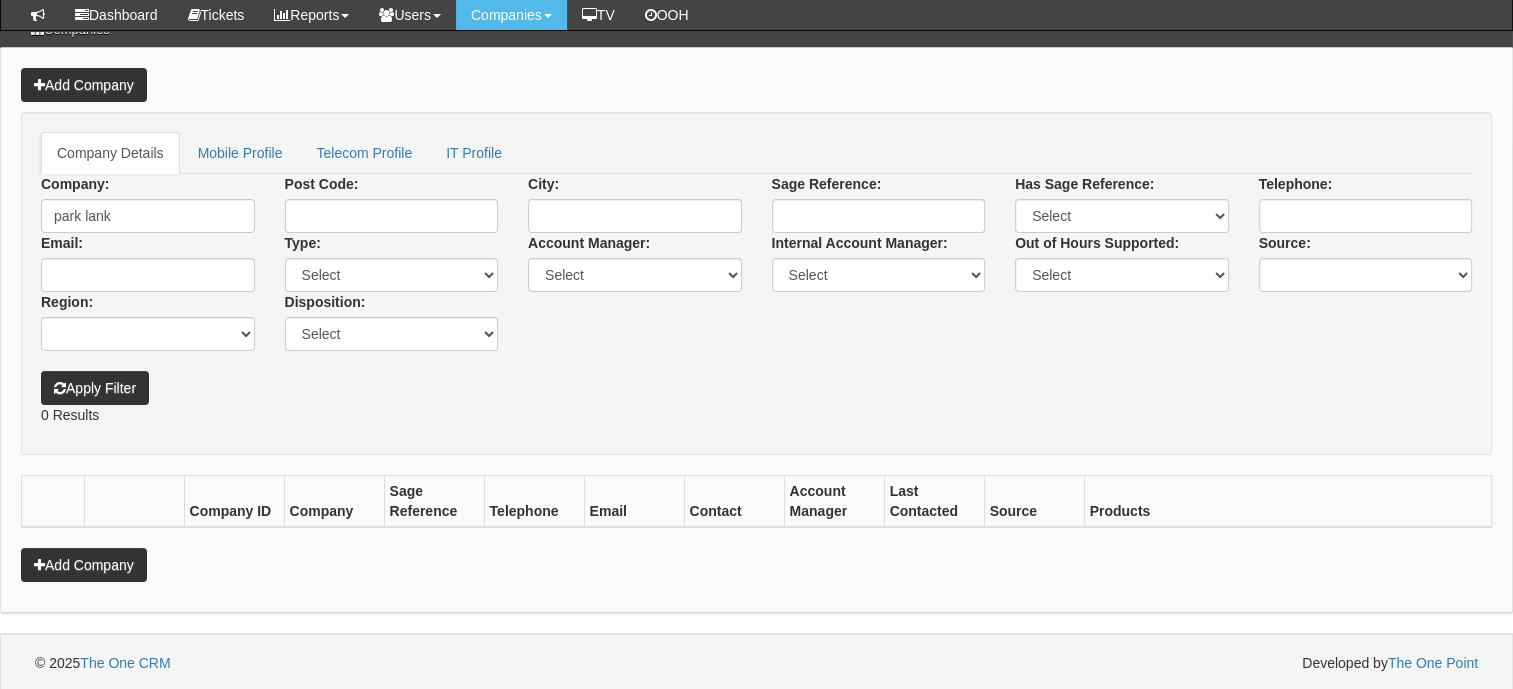 scroll, scrollTop: 0, scrollLeft: 0, axis: both 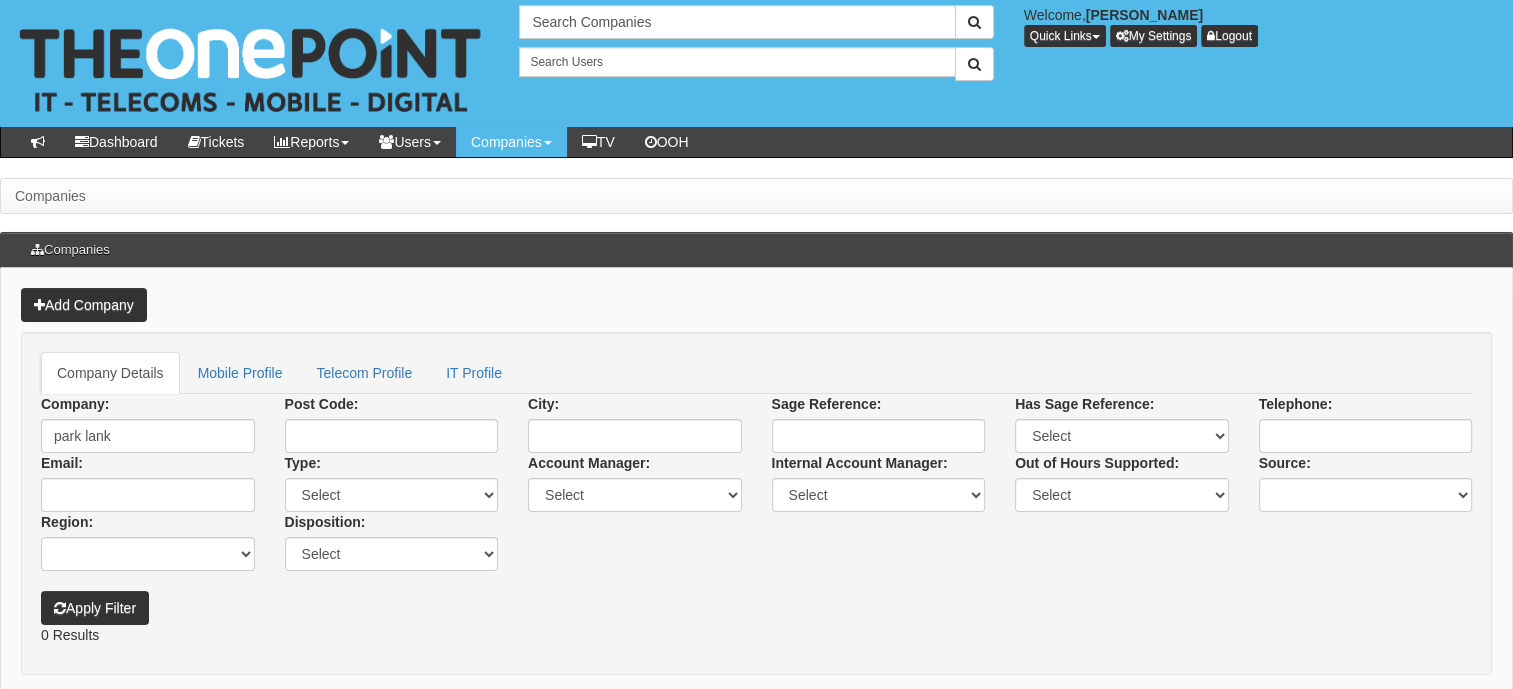 click on "Search Companies
Welcome,  [PERSON_NAME]
Quick Links
Add Appointment
Appointments  Add Company  SMS" at bounding box center [756, 63] 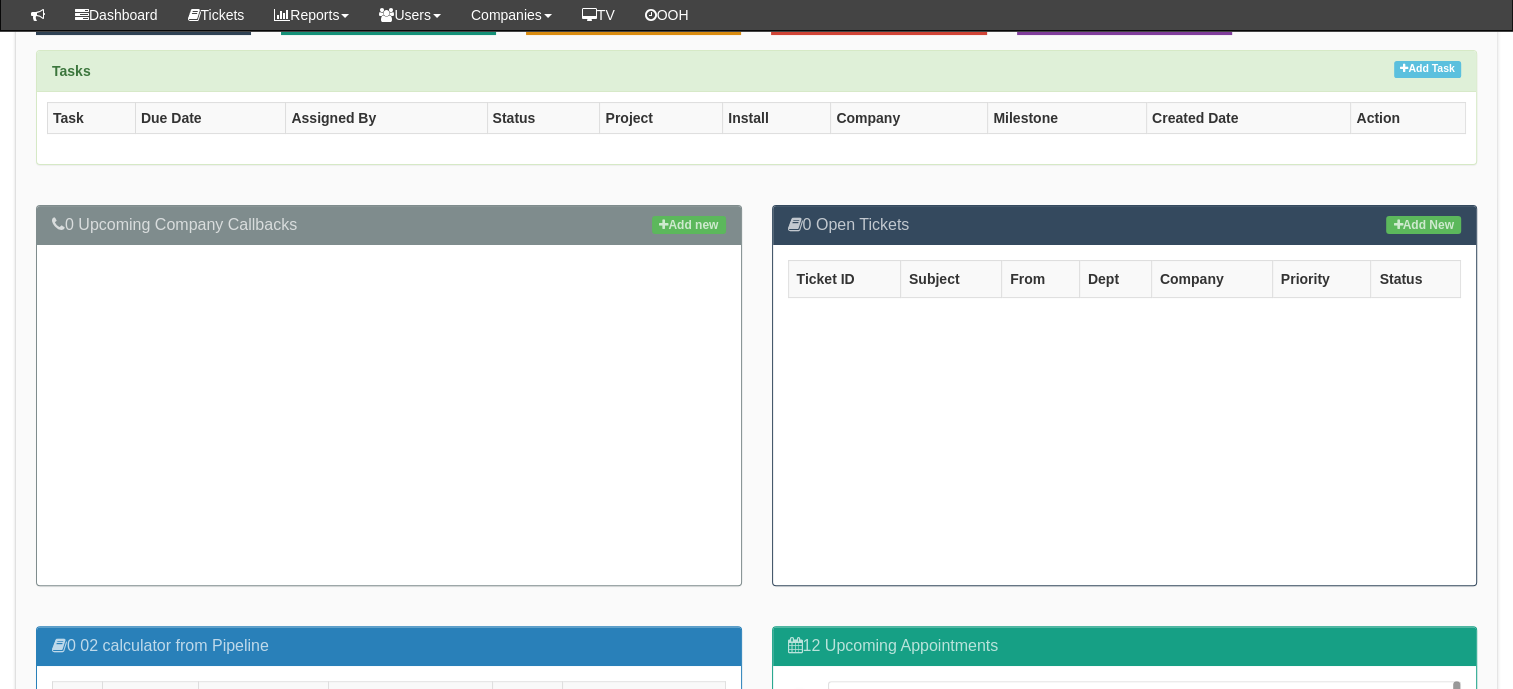 scroll, scrollTop: 0, scrollLeft: 0, axis: both 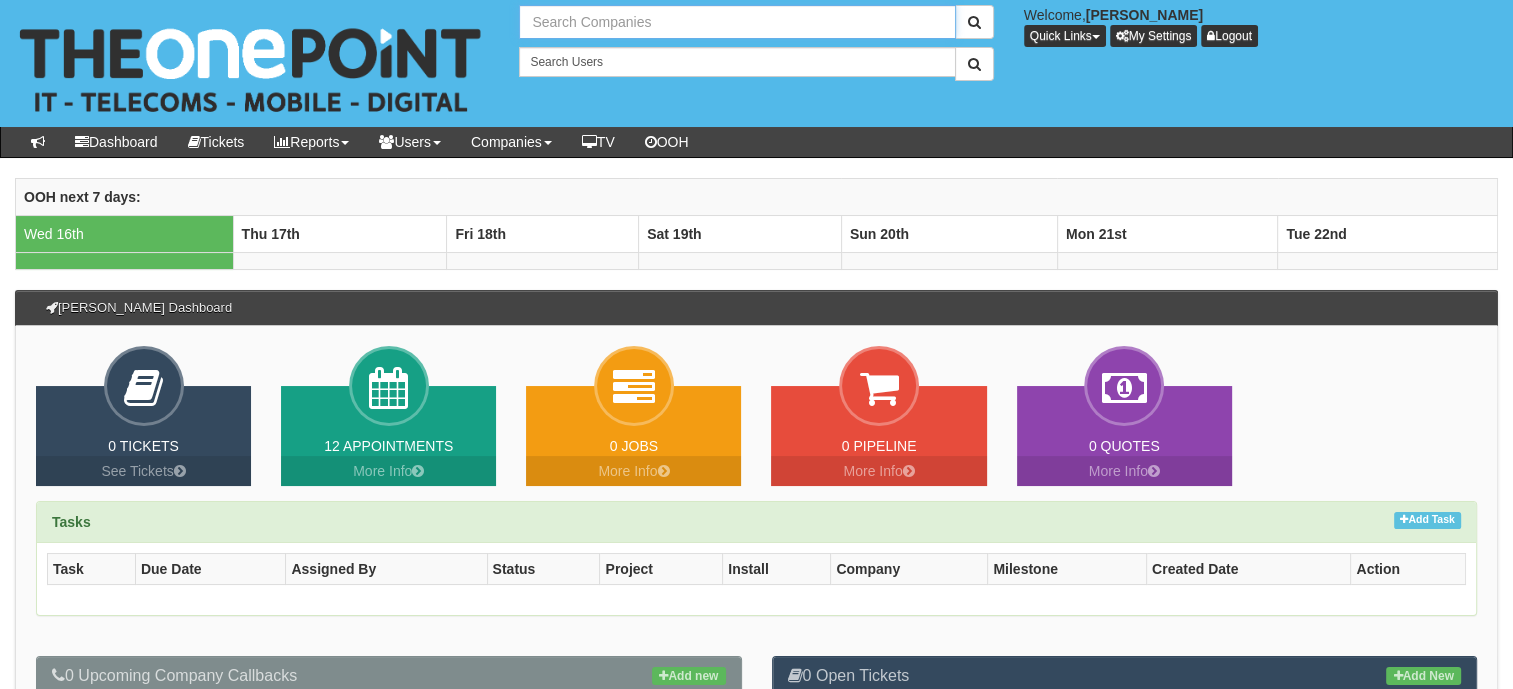 click at bounding box center (737, 22) 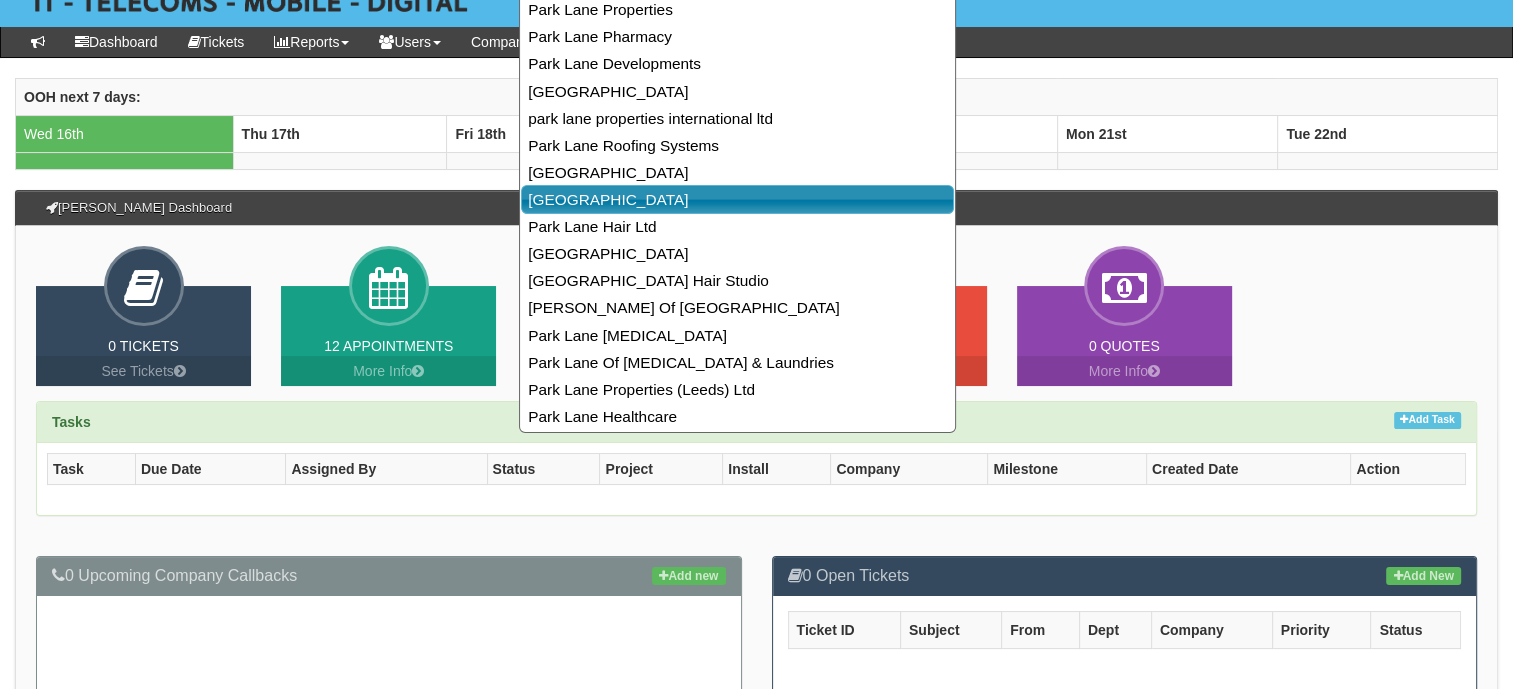 scroll, scrollTop: 0, scrollLeft: 0, axis: both 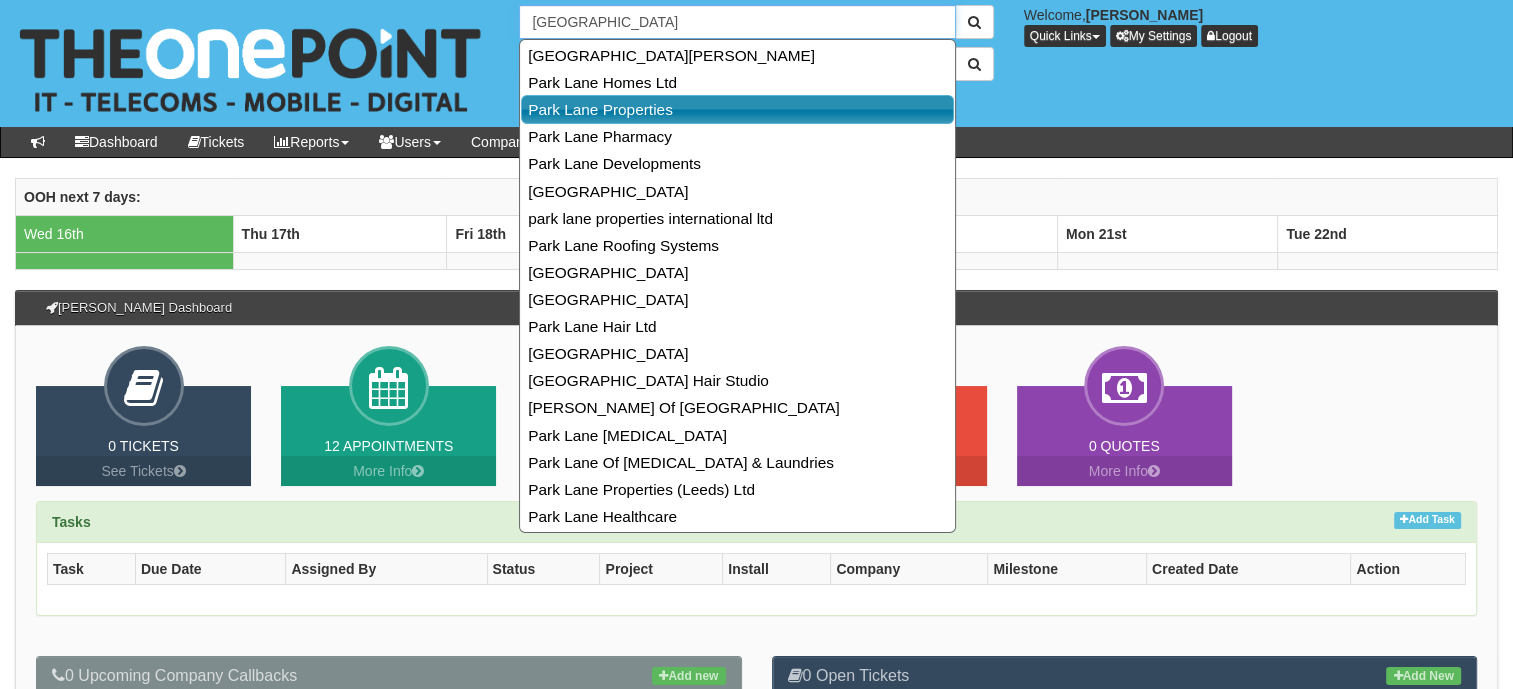 click on "Park Lane Properties" at bounding box center (737, 109) 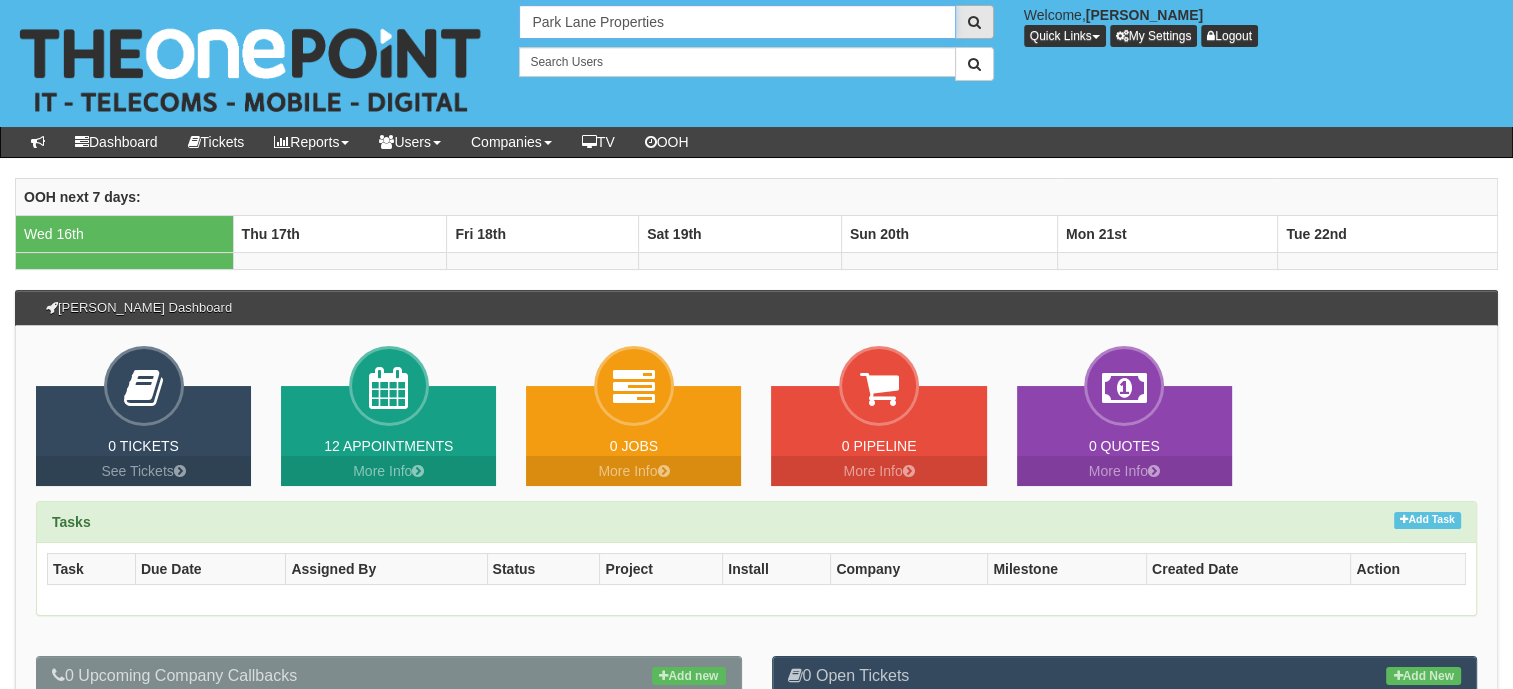 type on "Park Lane Properties" 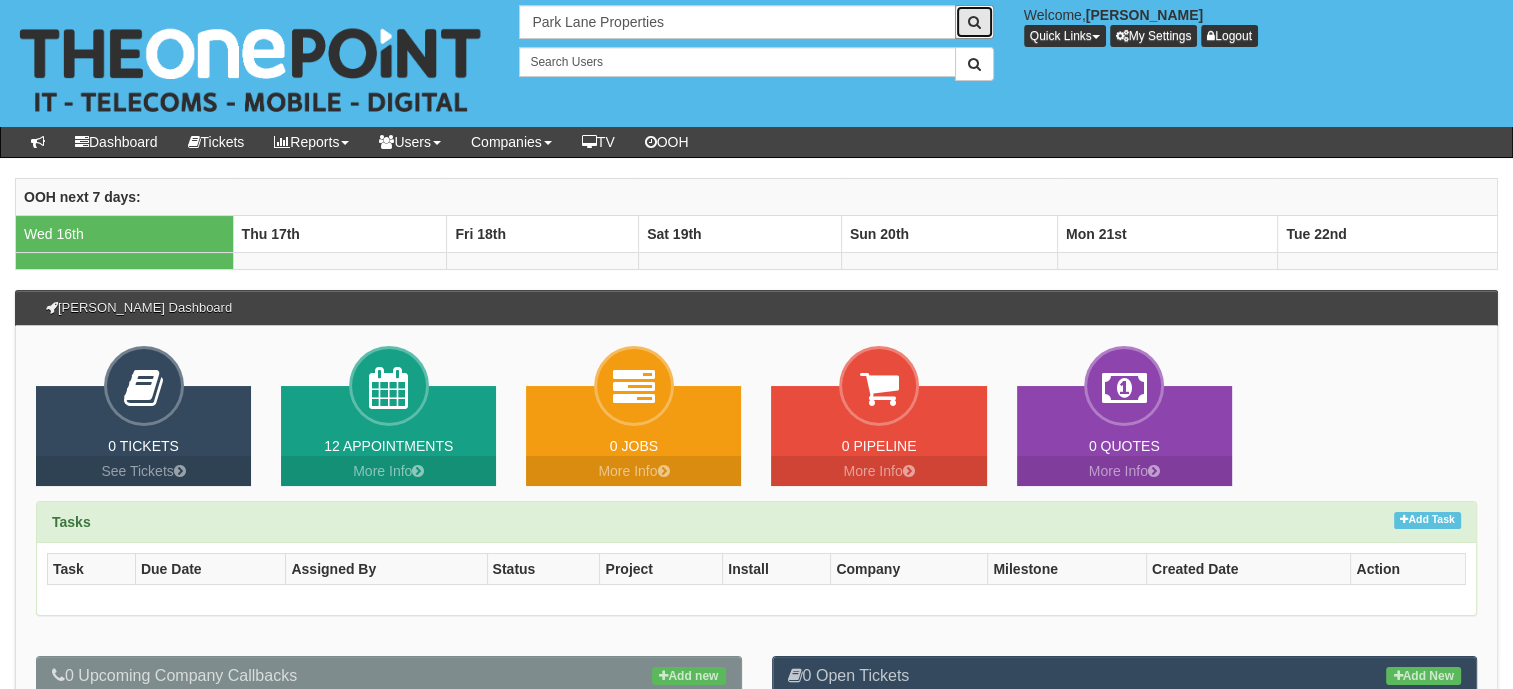 drag, startPoint x: 977, startPoint y: 26, endPoint x: 940, endPoint y: 33, distance: 37.65634 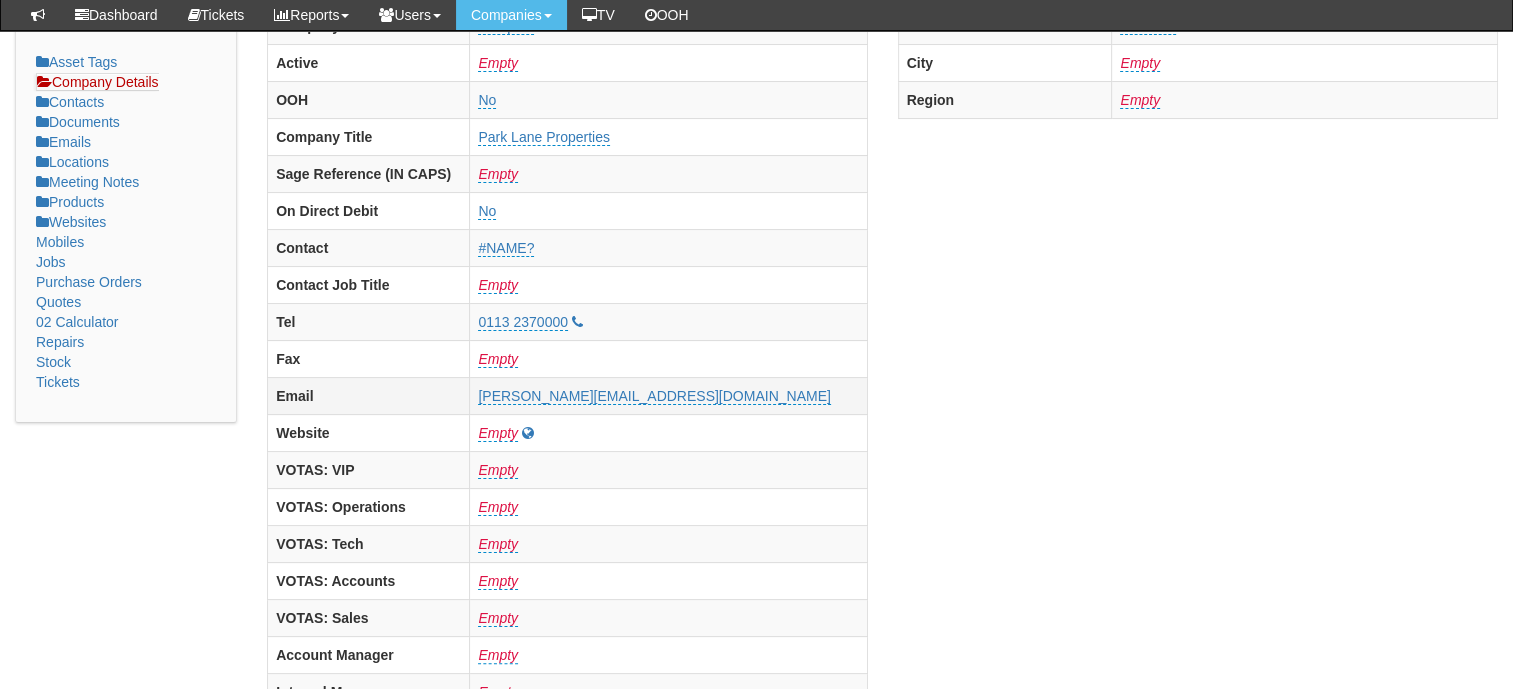 scroll, scrollTop: 0, scrollLeft: 0, axis: both 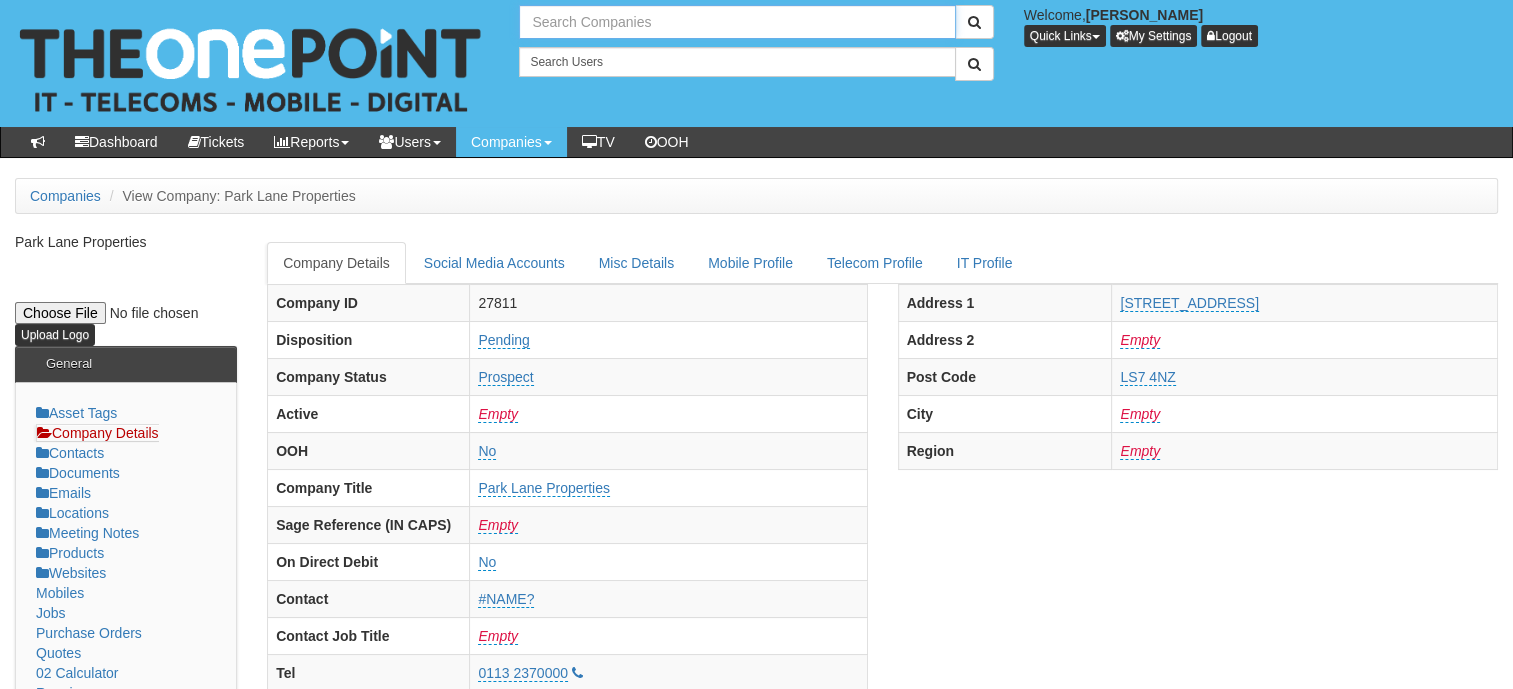 click at bounding box center (737, 22) 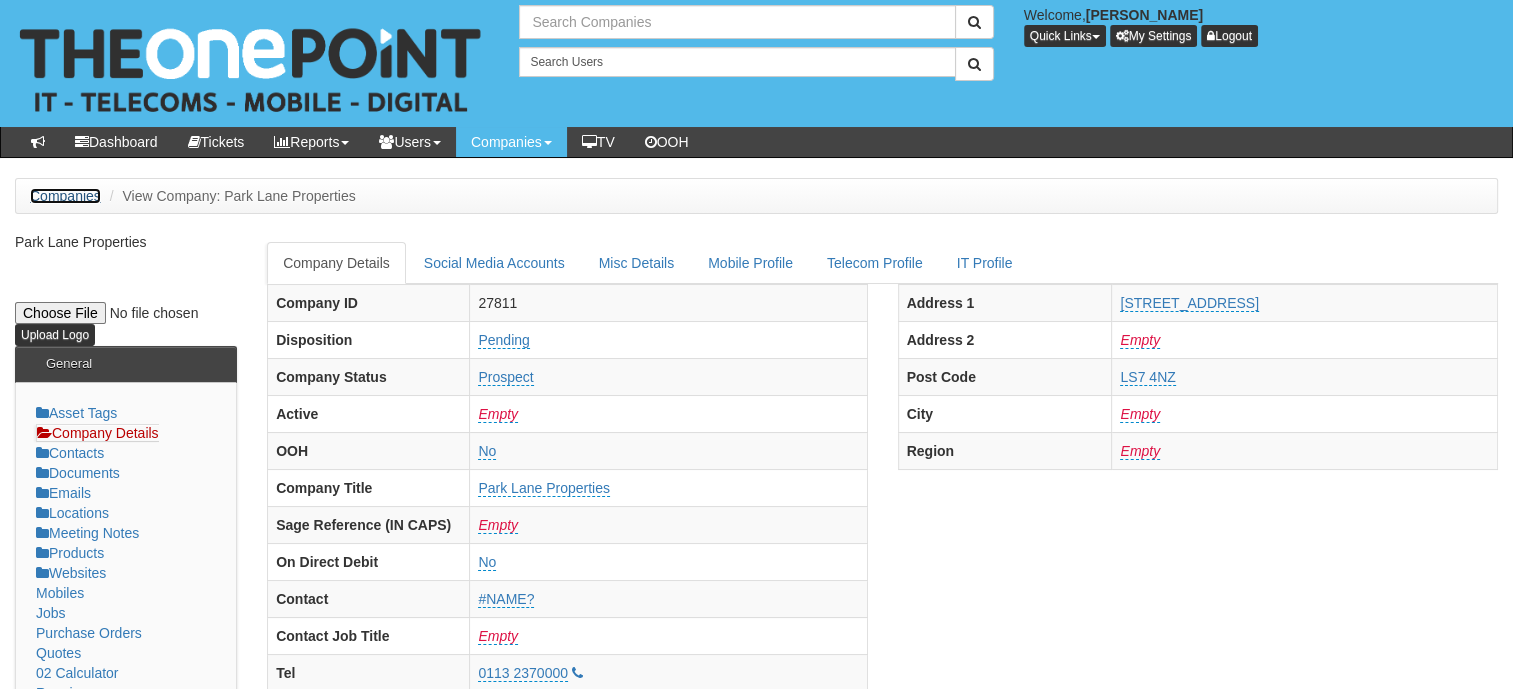 type on "Search Companies" 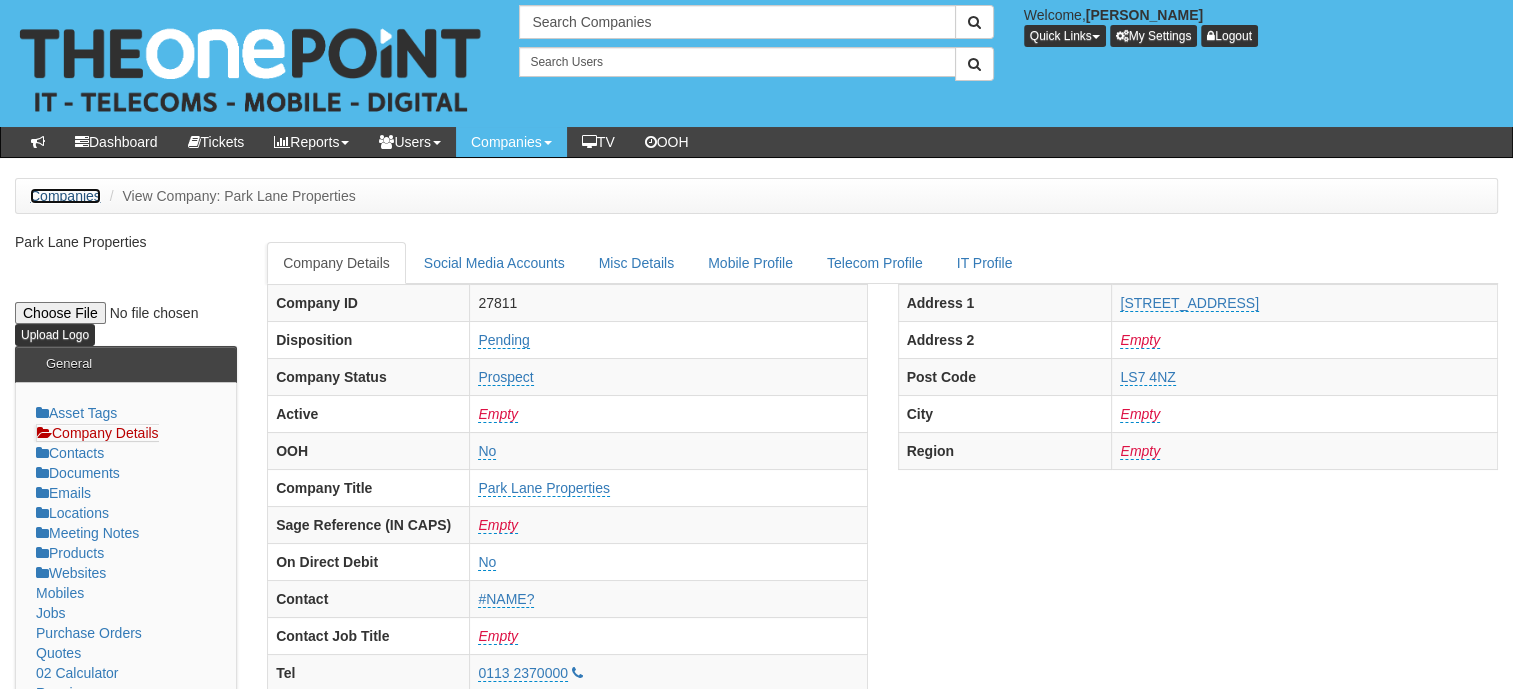 click on "Companies" at bounding box center (65, 196) 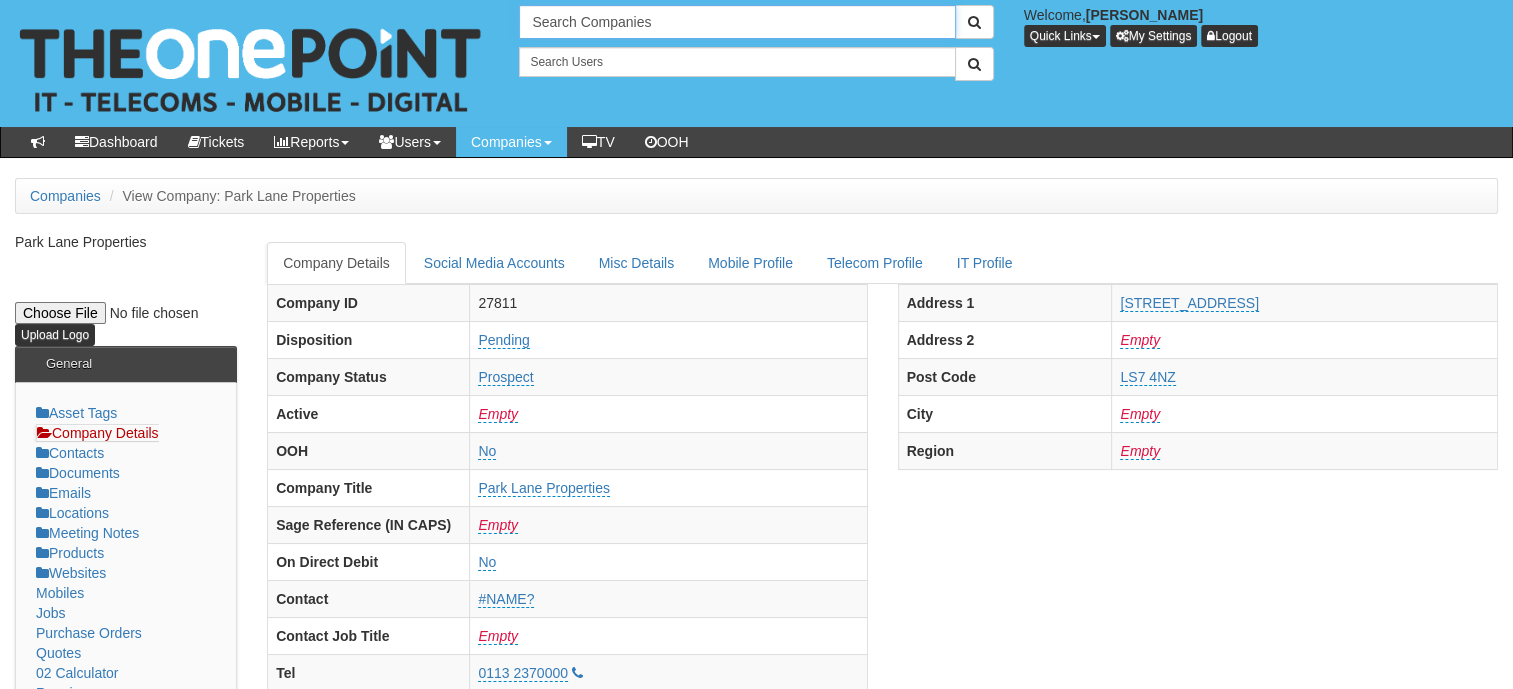 type 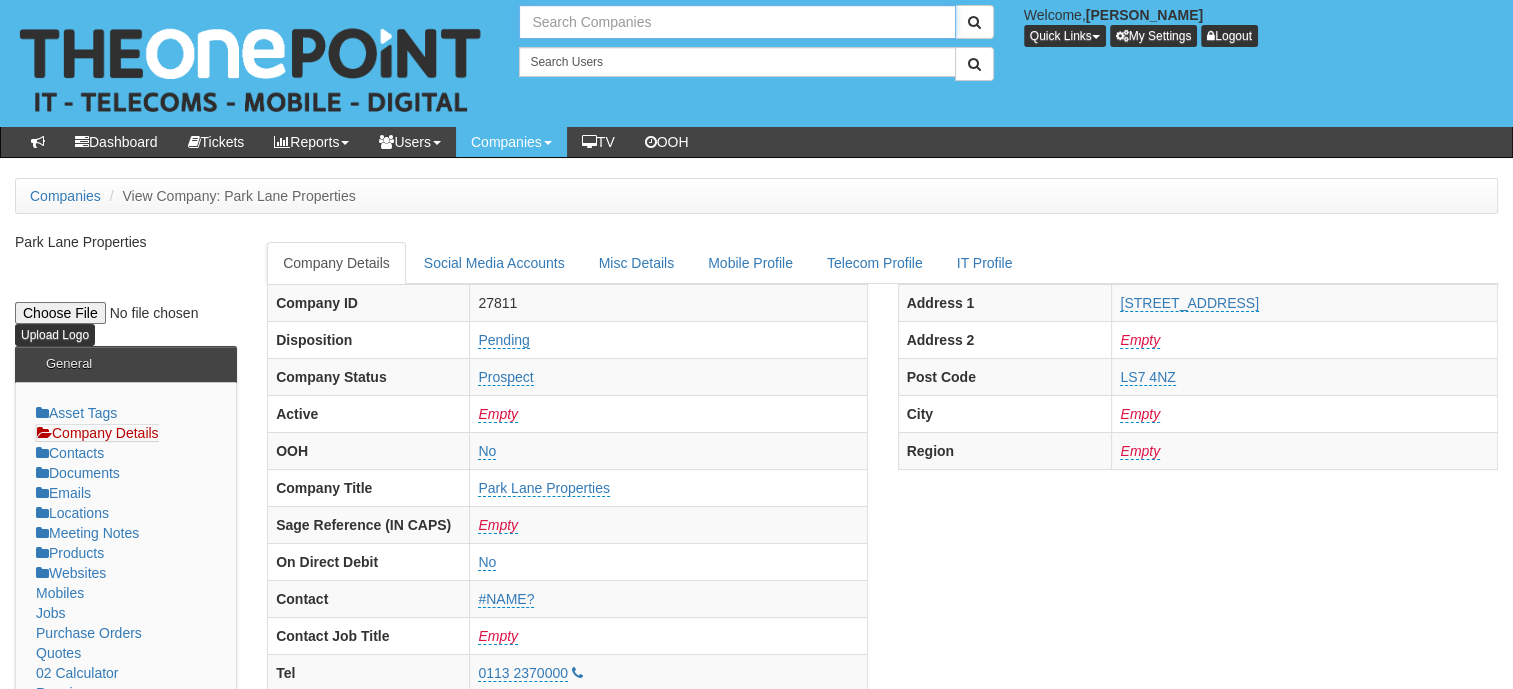 click at bounding box center [737, 22] 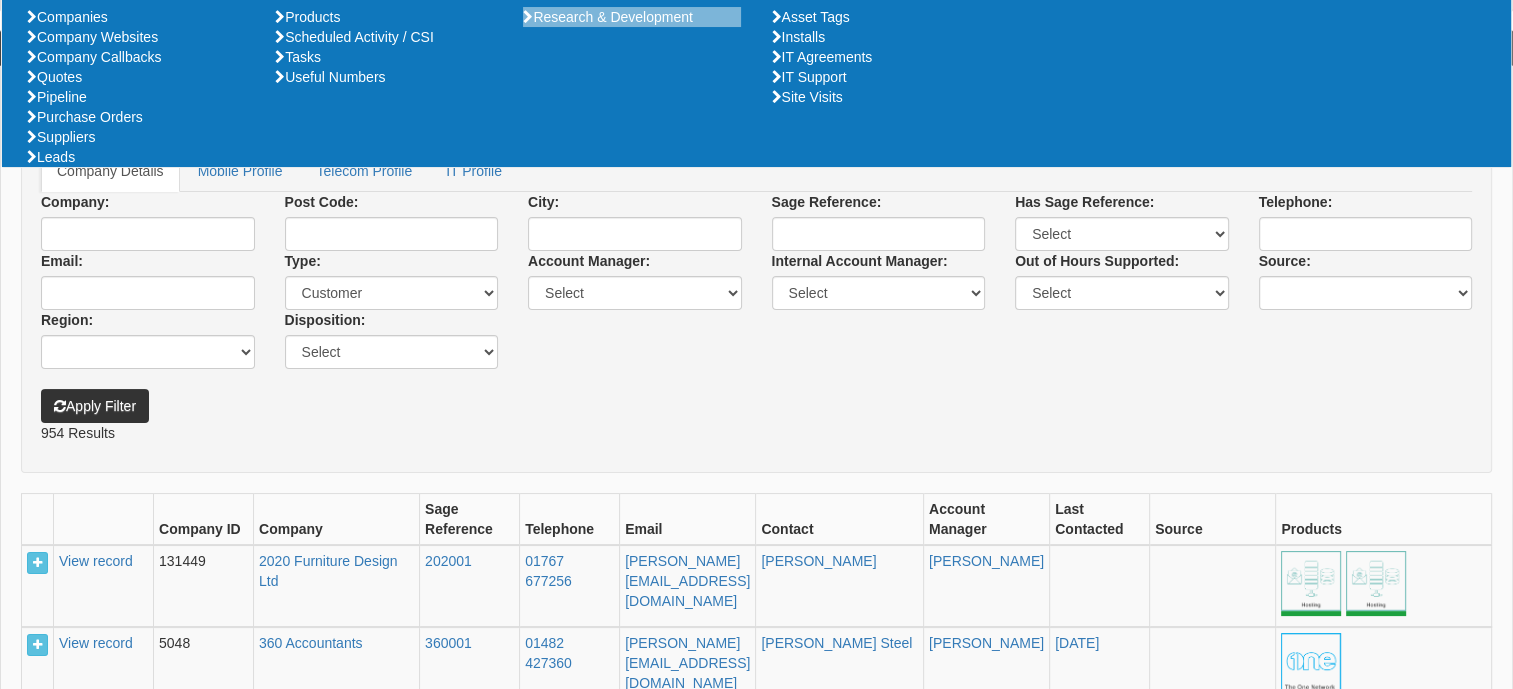 scroll, scrollTop: 0, scrollLeft: 0, axis: both 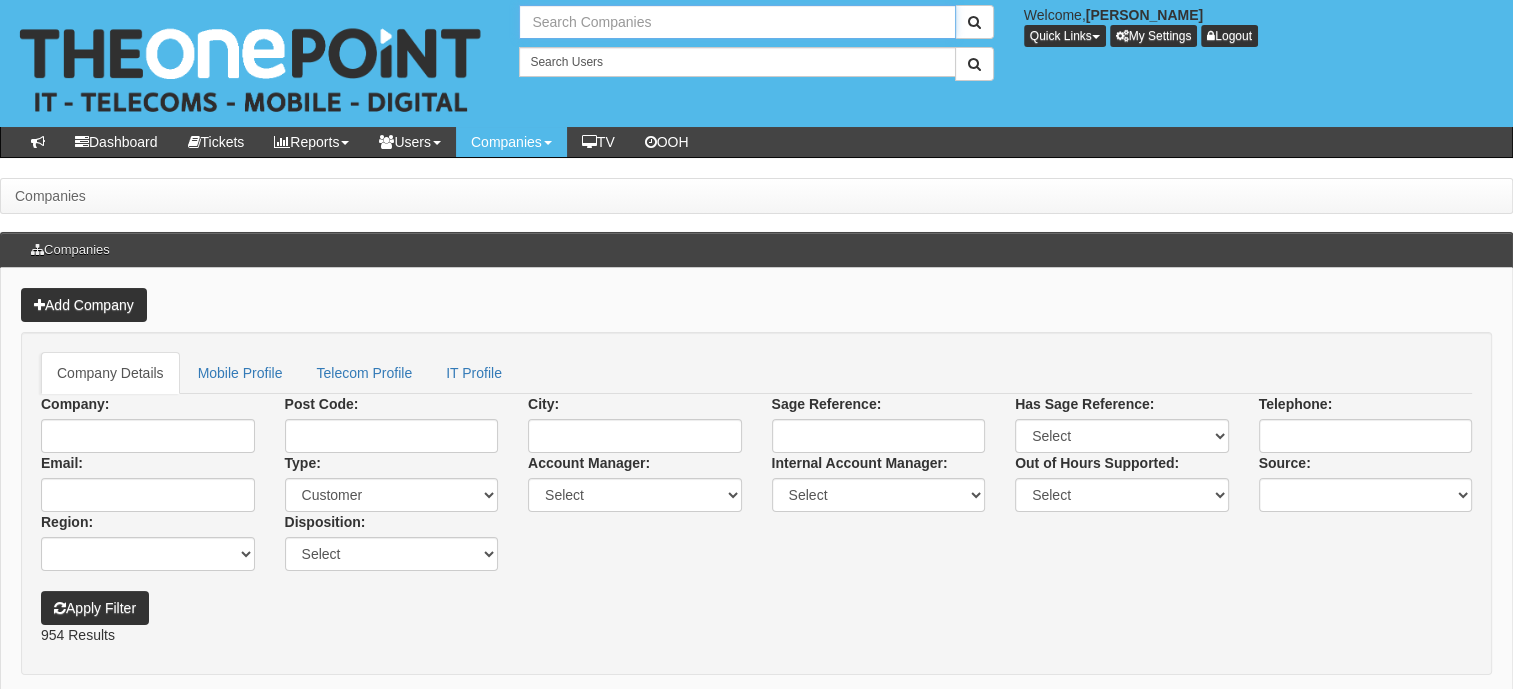 click at bounding box center (737, 22) 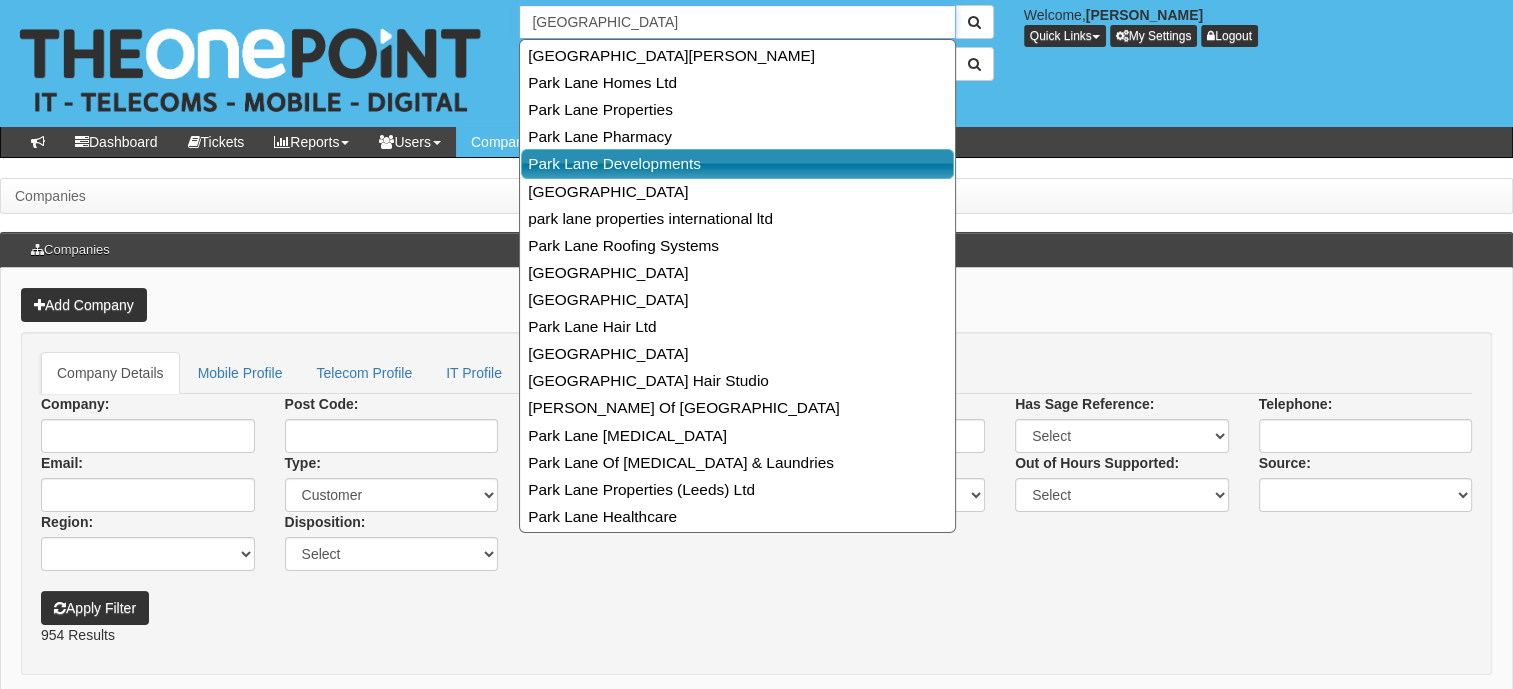 click on "Park Lane Developments" at bounding box center [737, 163] 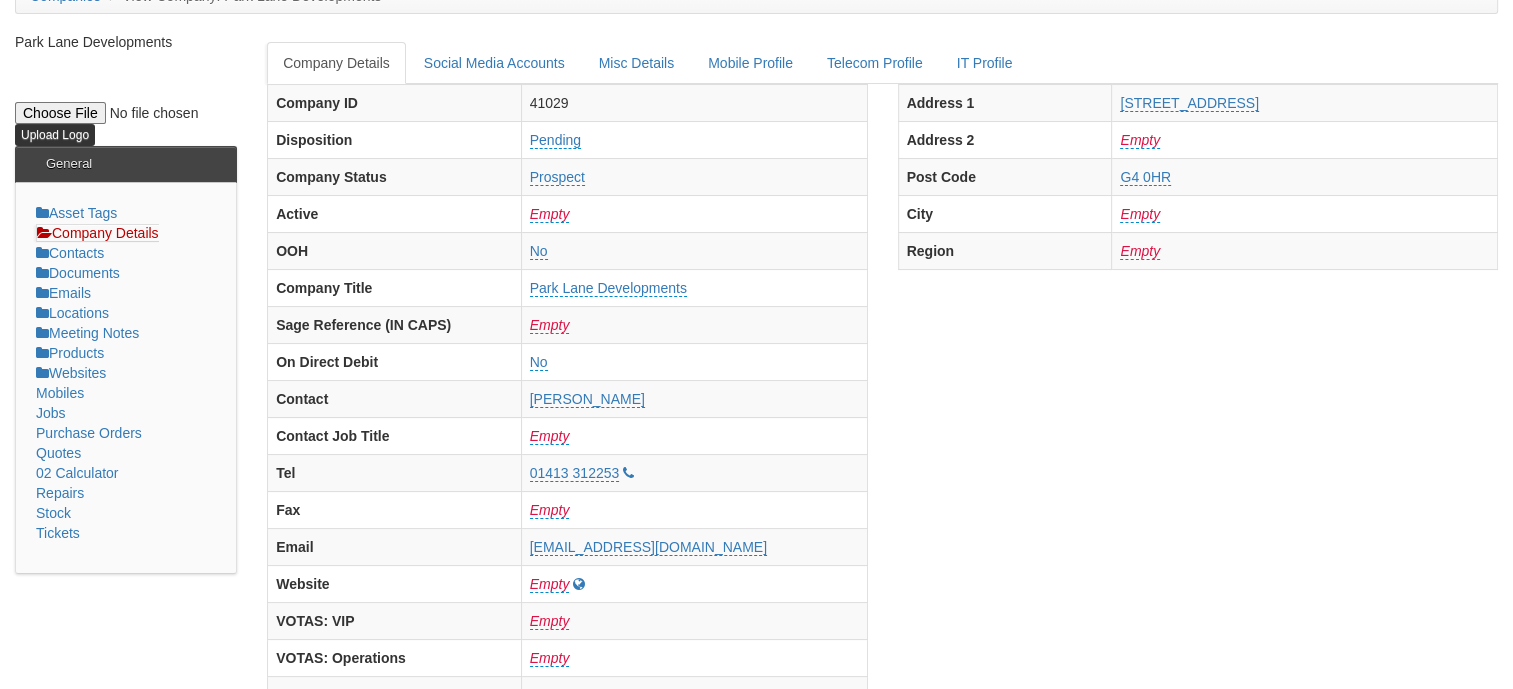 scroll, scrollTop: 0, scrollLeft: 0, axis: both 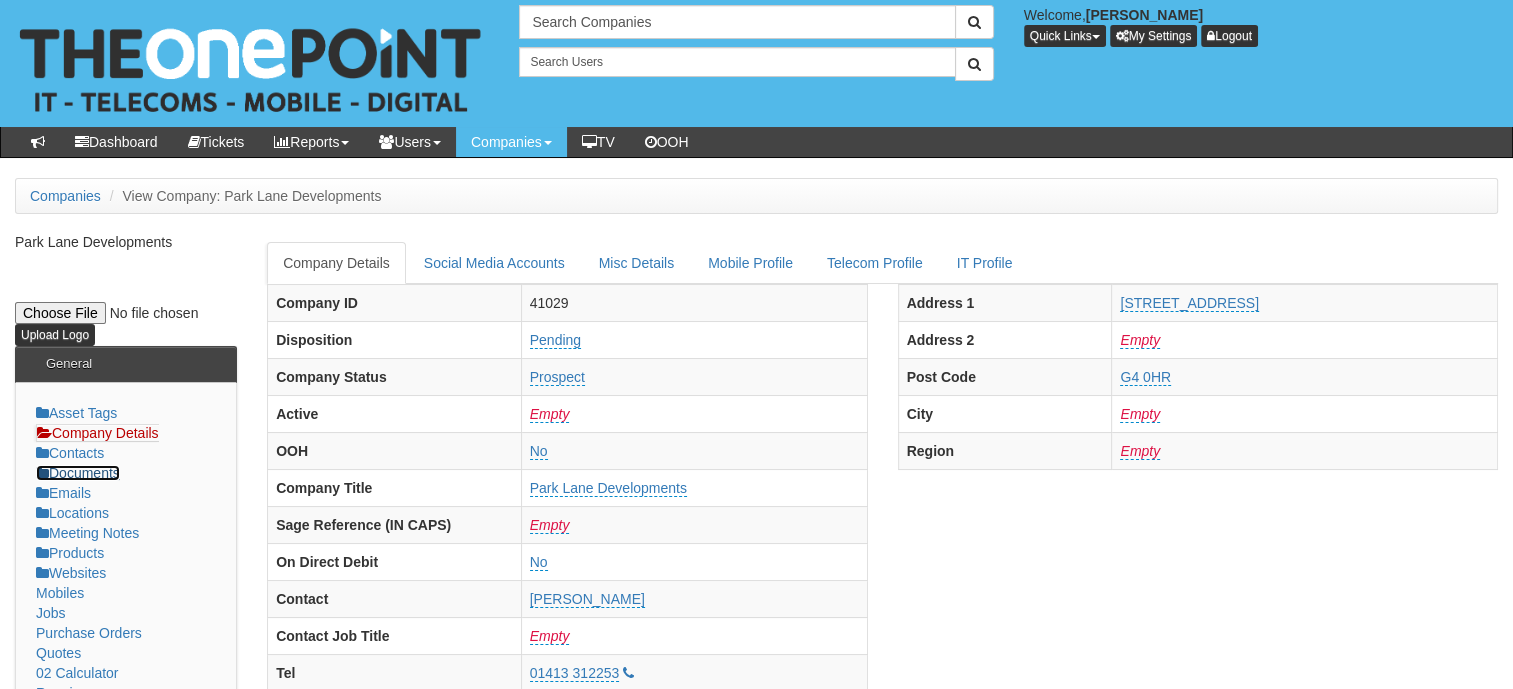 click on "Documents" at bounding box center [78, 473] 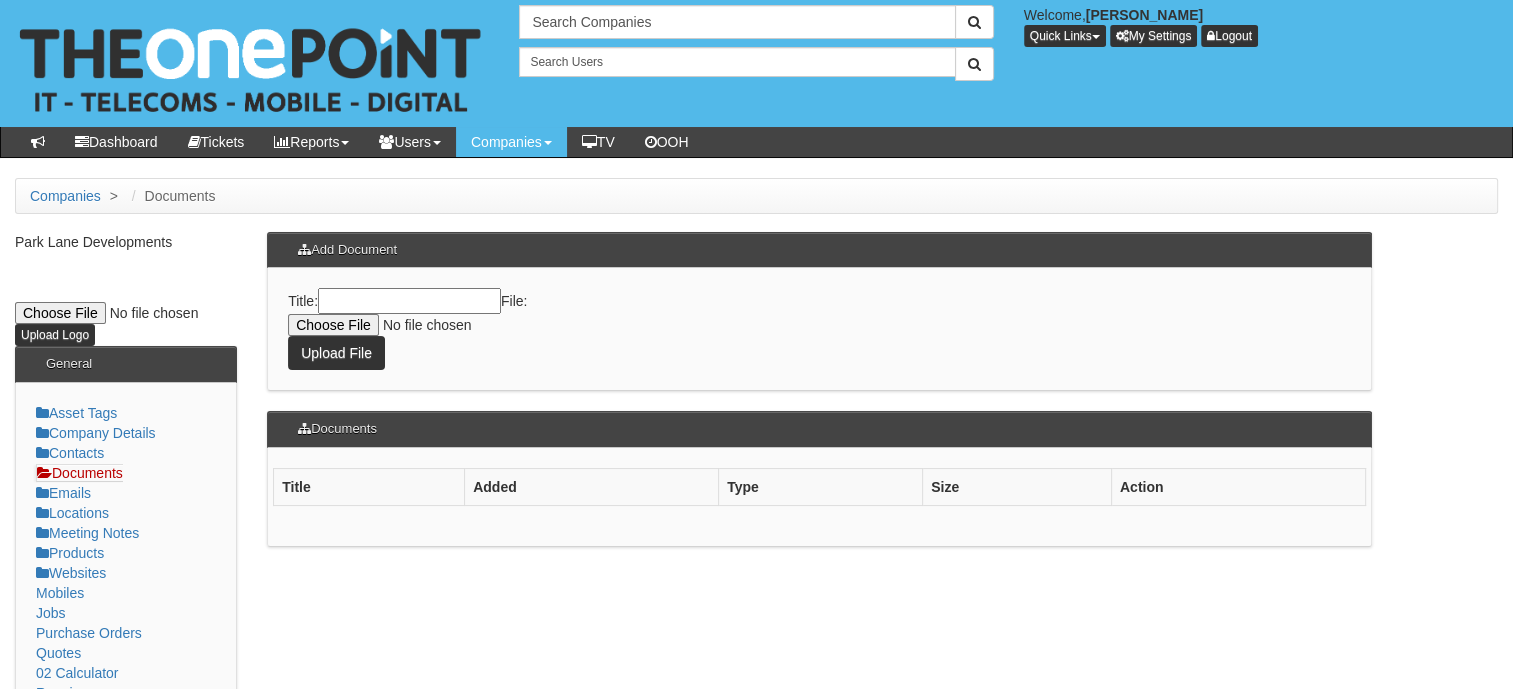 scroll, scrollTop: 100, scrollLeft: 0, axis: vertical 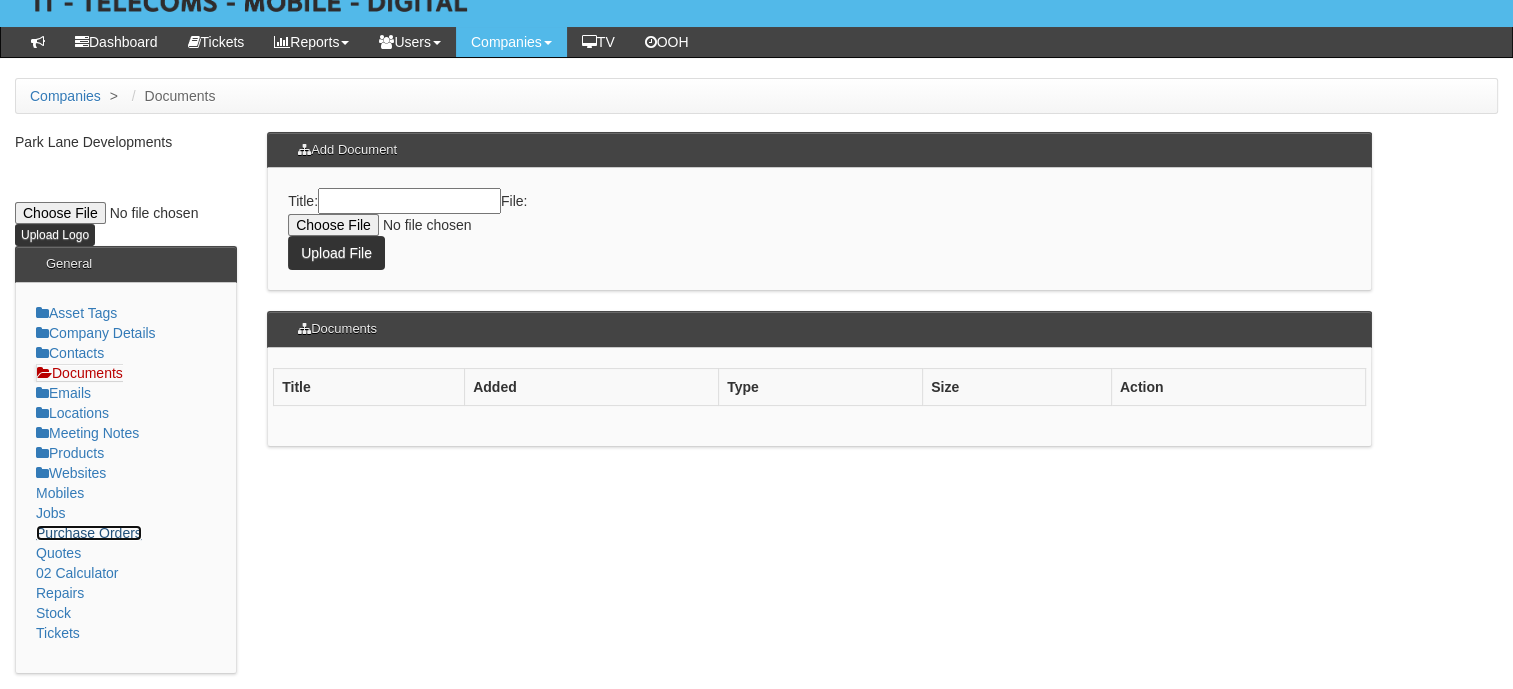 click on "Purchase Orders" at bounding box center (89, 533) 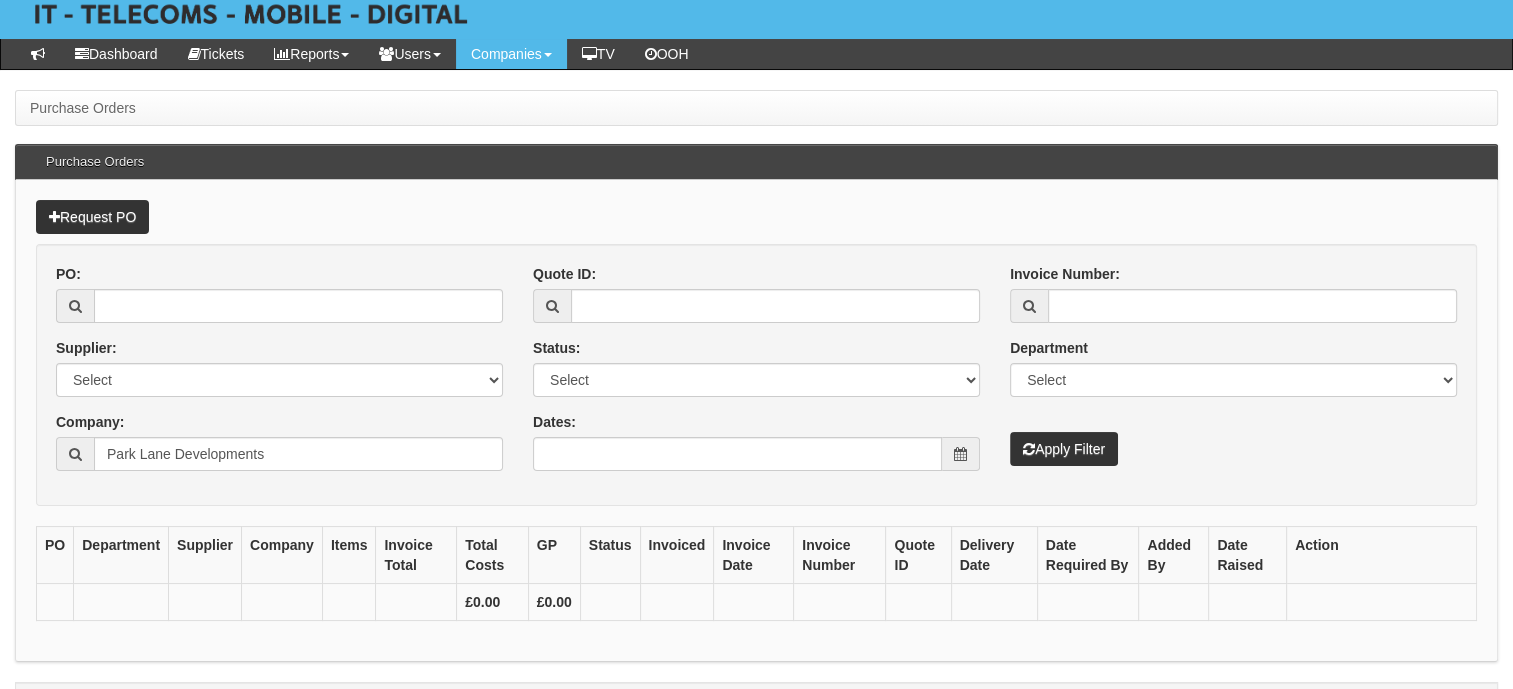 scroll, scrollTop: 0, scrollLeft: 0, axis: both 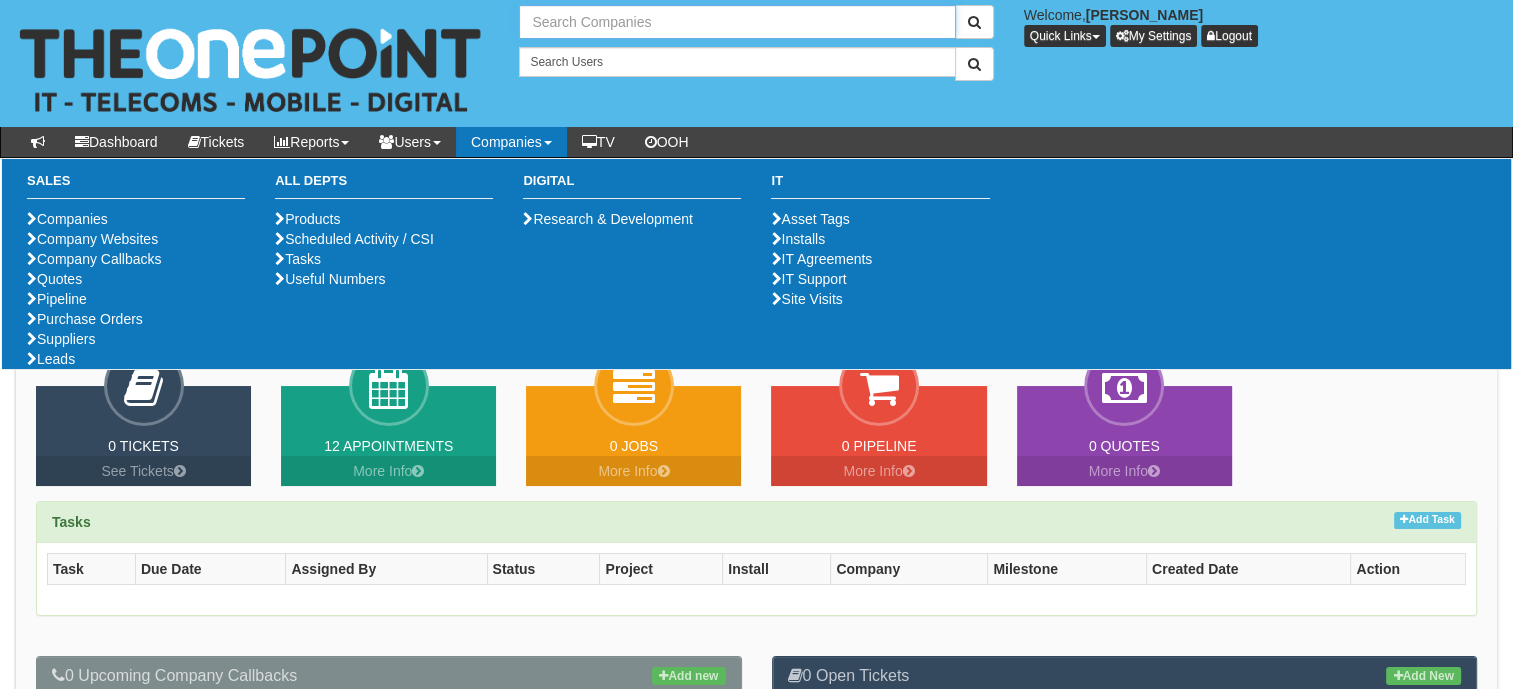 click at bounding box center (737, 22) 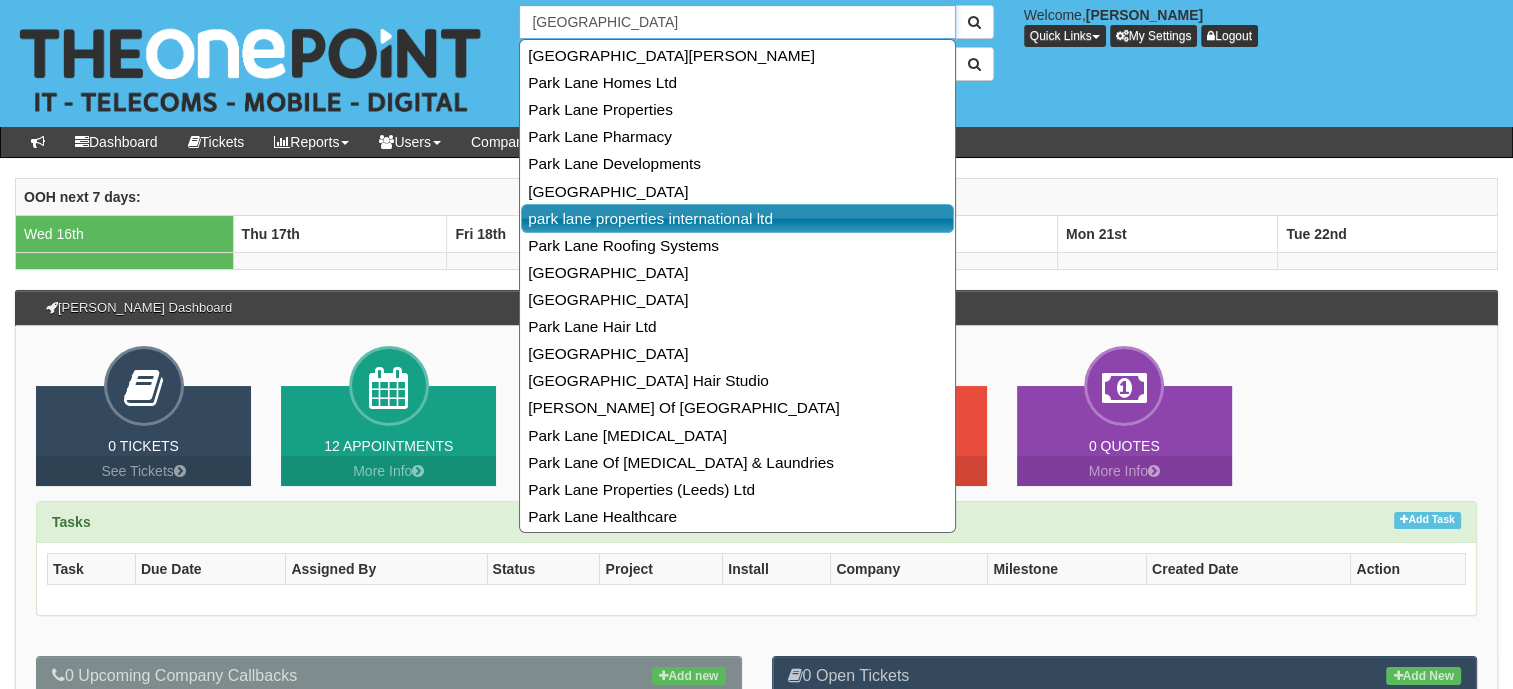 click on "park lane properties international ltd" at bounding box center (737, 218) 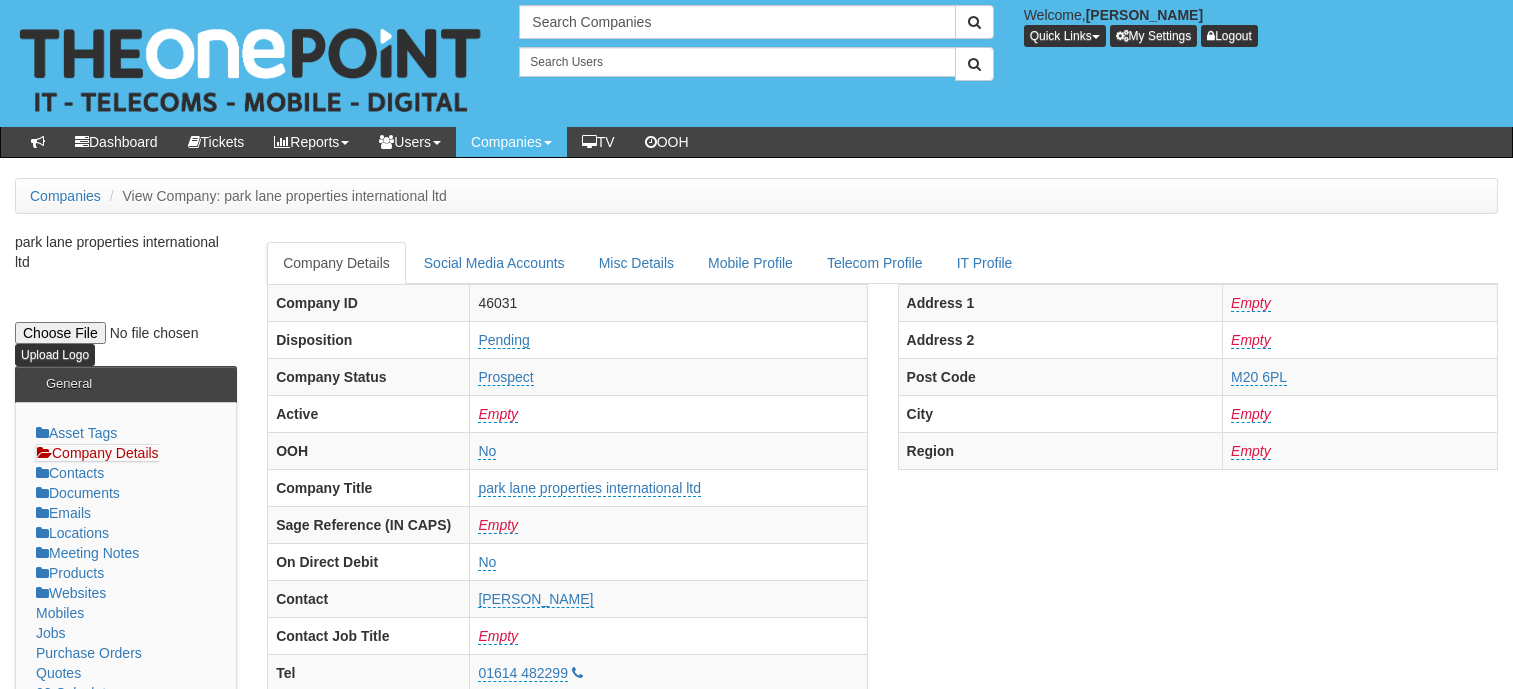 scroll, scrollTop: 0, scrollLeft: 0, axis: both 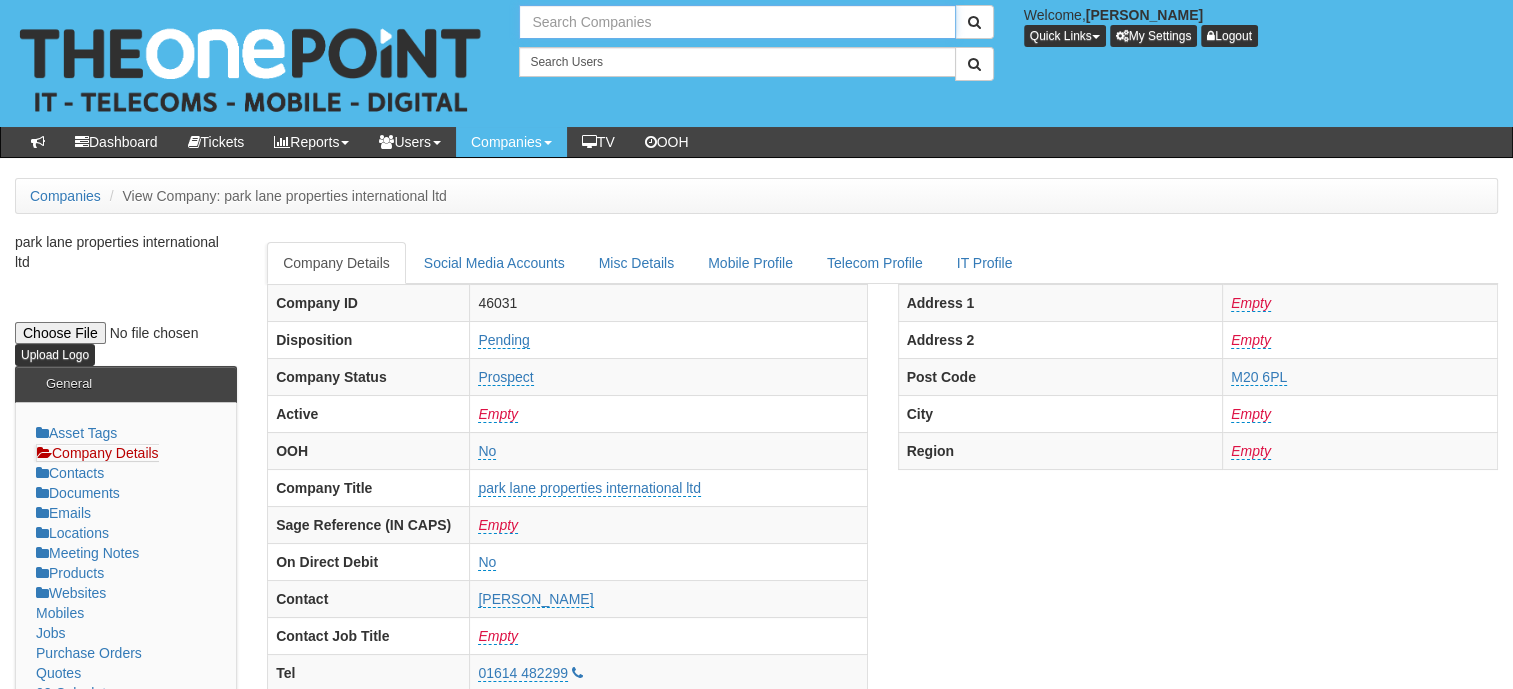 click at bounding box center (737, 22) 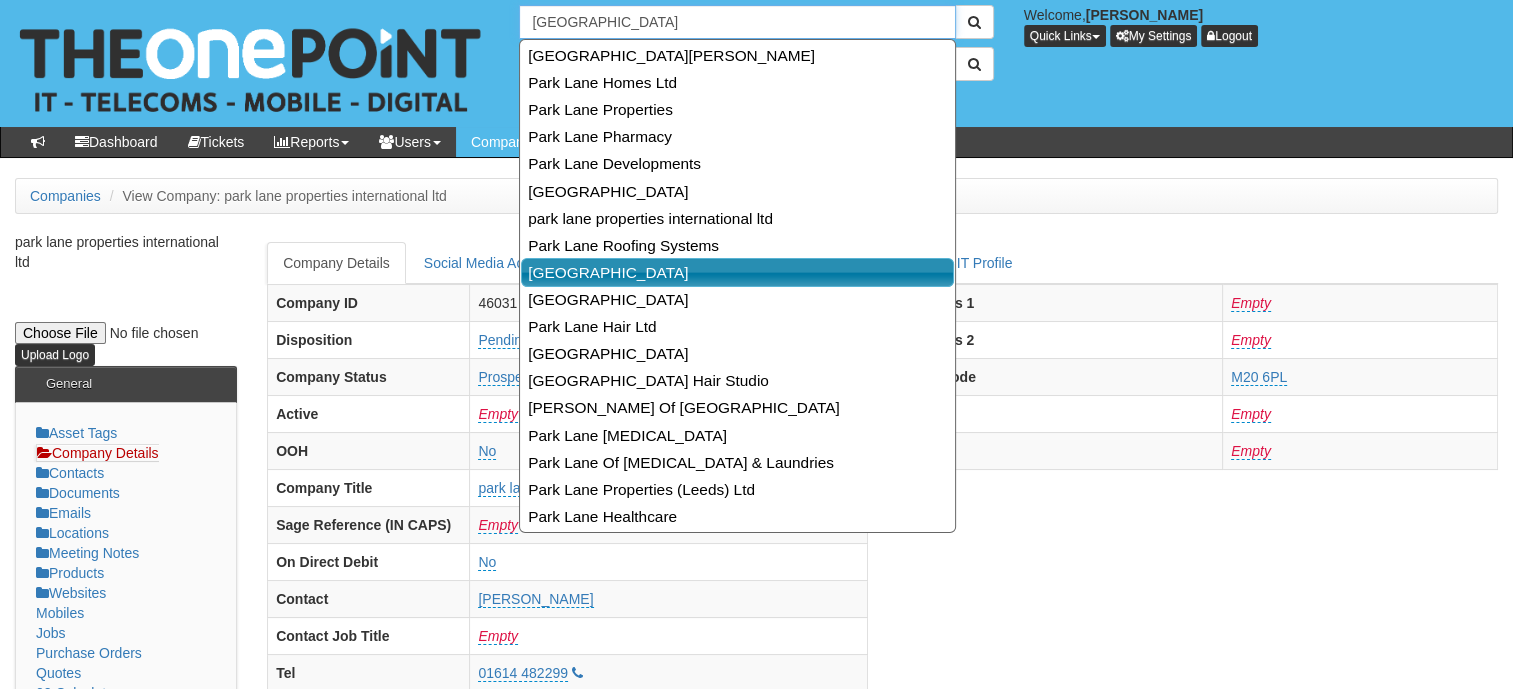 click on "Park Lane" at bounding box center [737, 272] 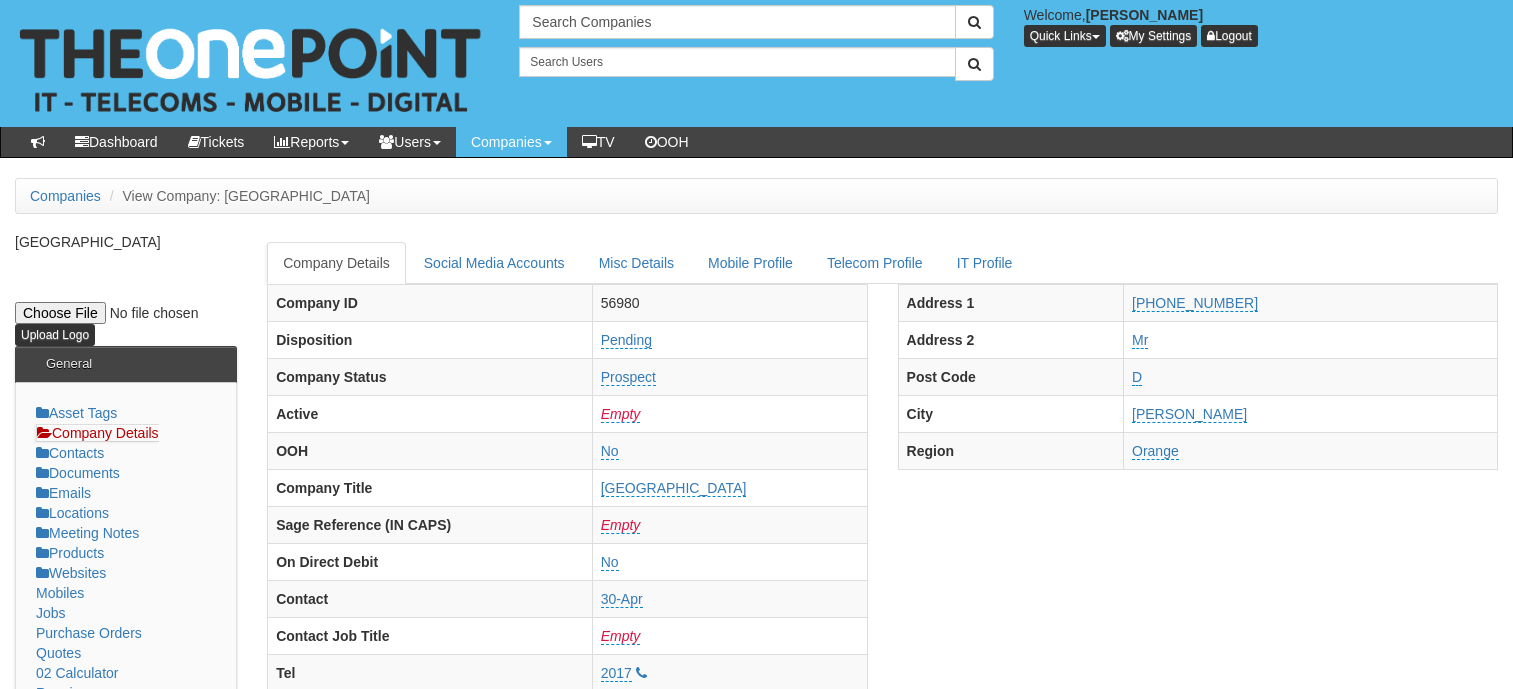 scroll, scrollTop: 0, scrollLeft: 0, axis: both 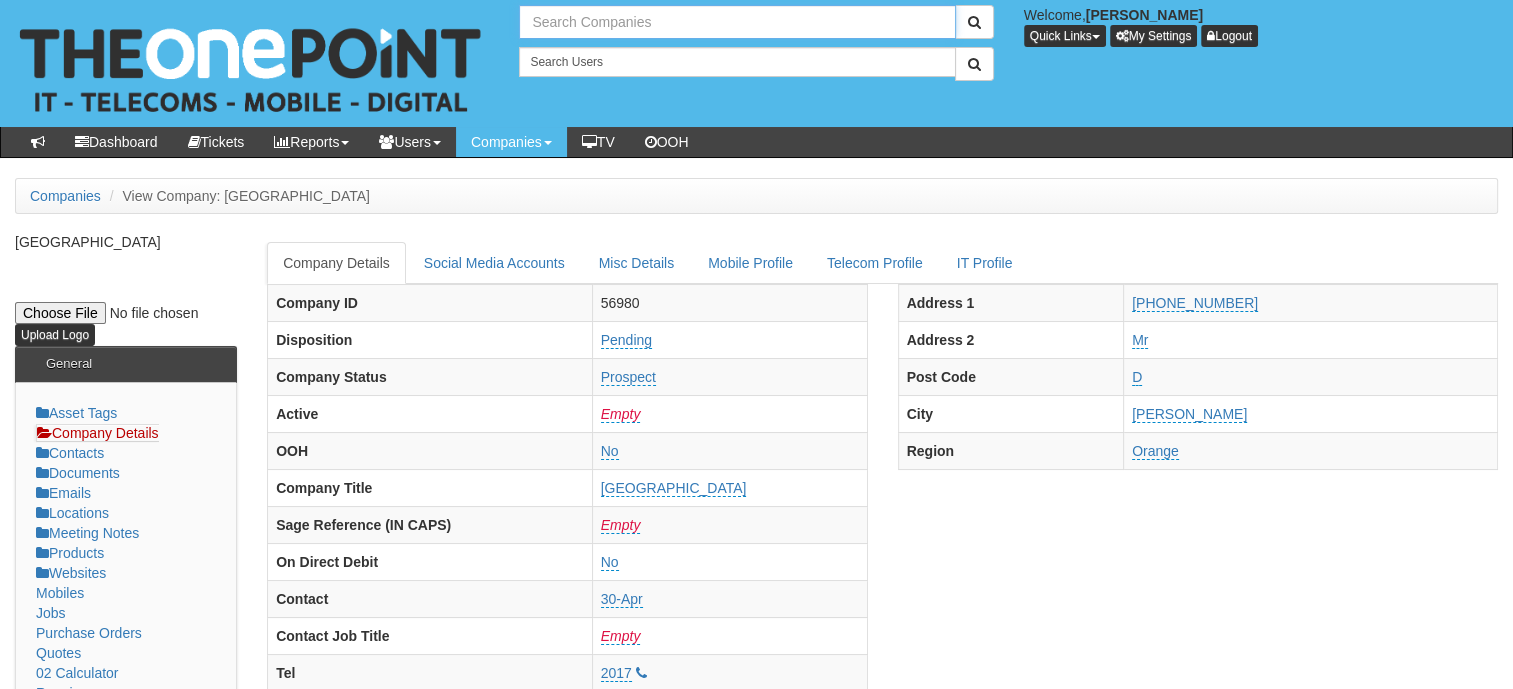 click at bounding box center (737, 22) 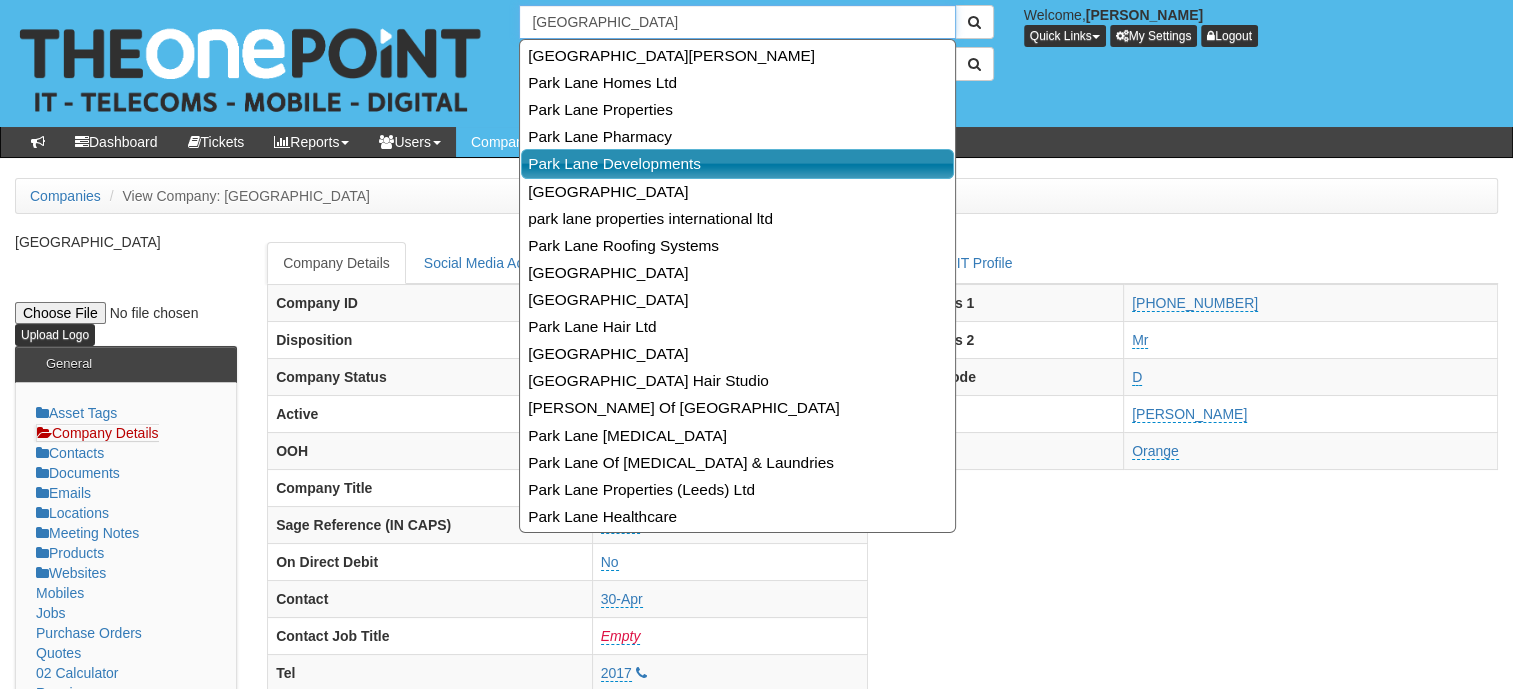 click on "Park Lane Developments" at bounding box center [737, 163] 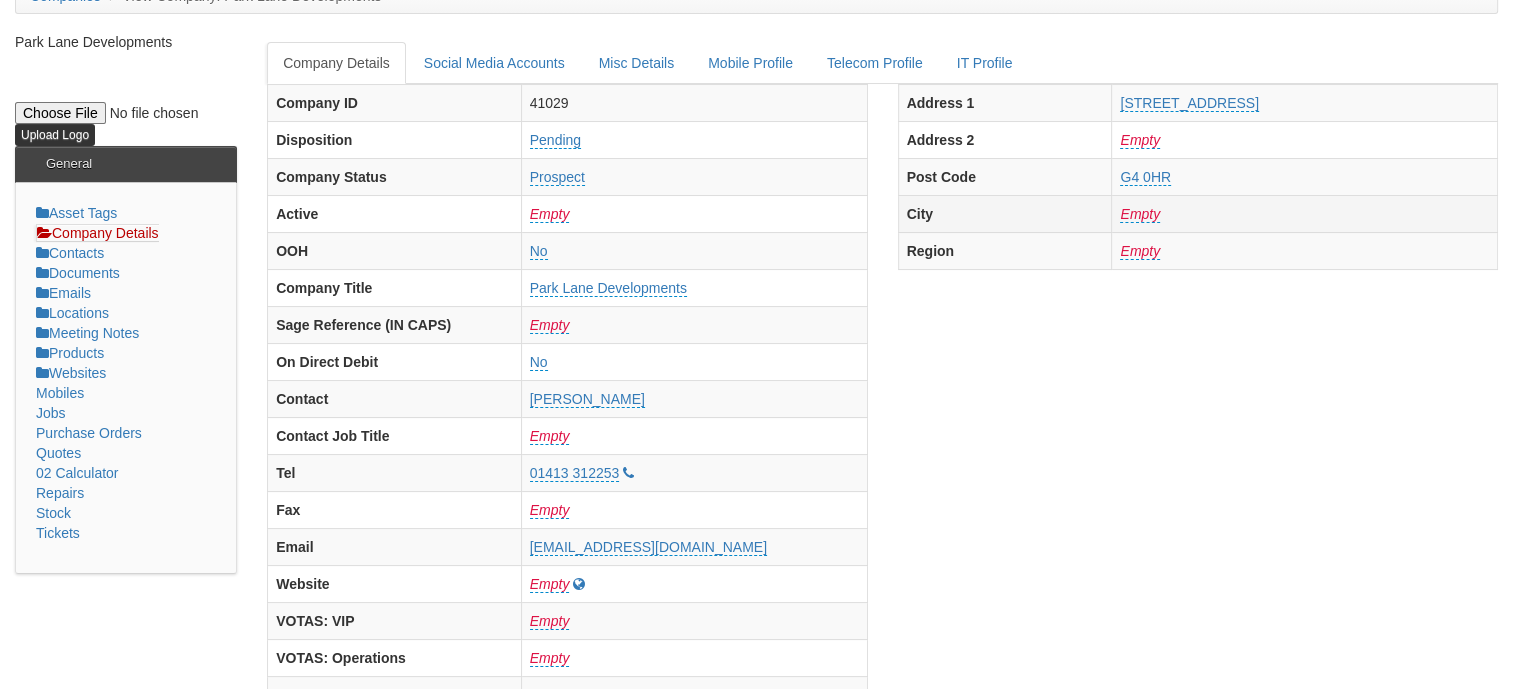 scroll, scrollTop: 0, scrollLeft: 0, axis: both 